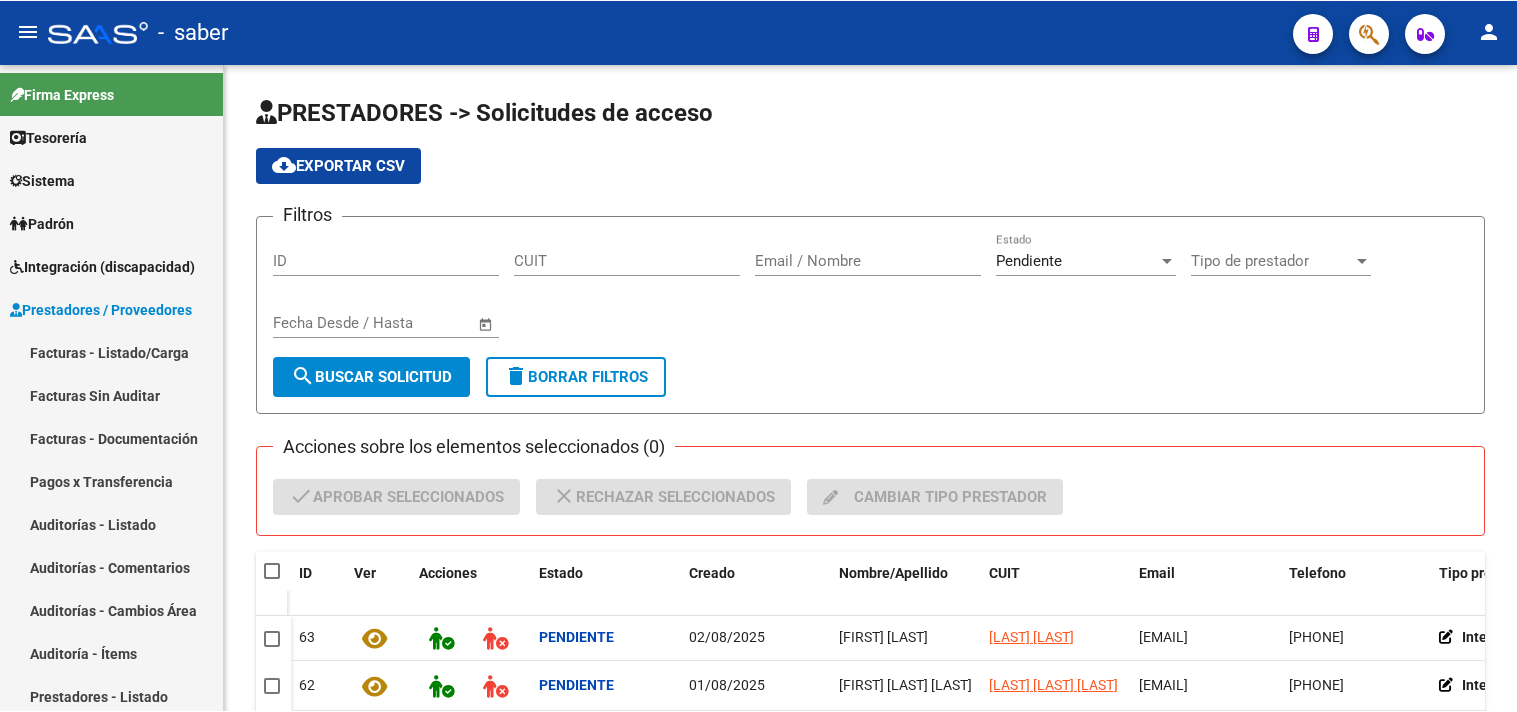 scroll, scrollTop: 0, scrollLeft: 0, axis: both 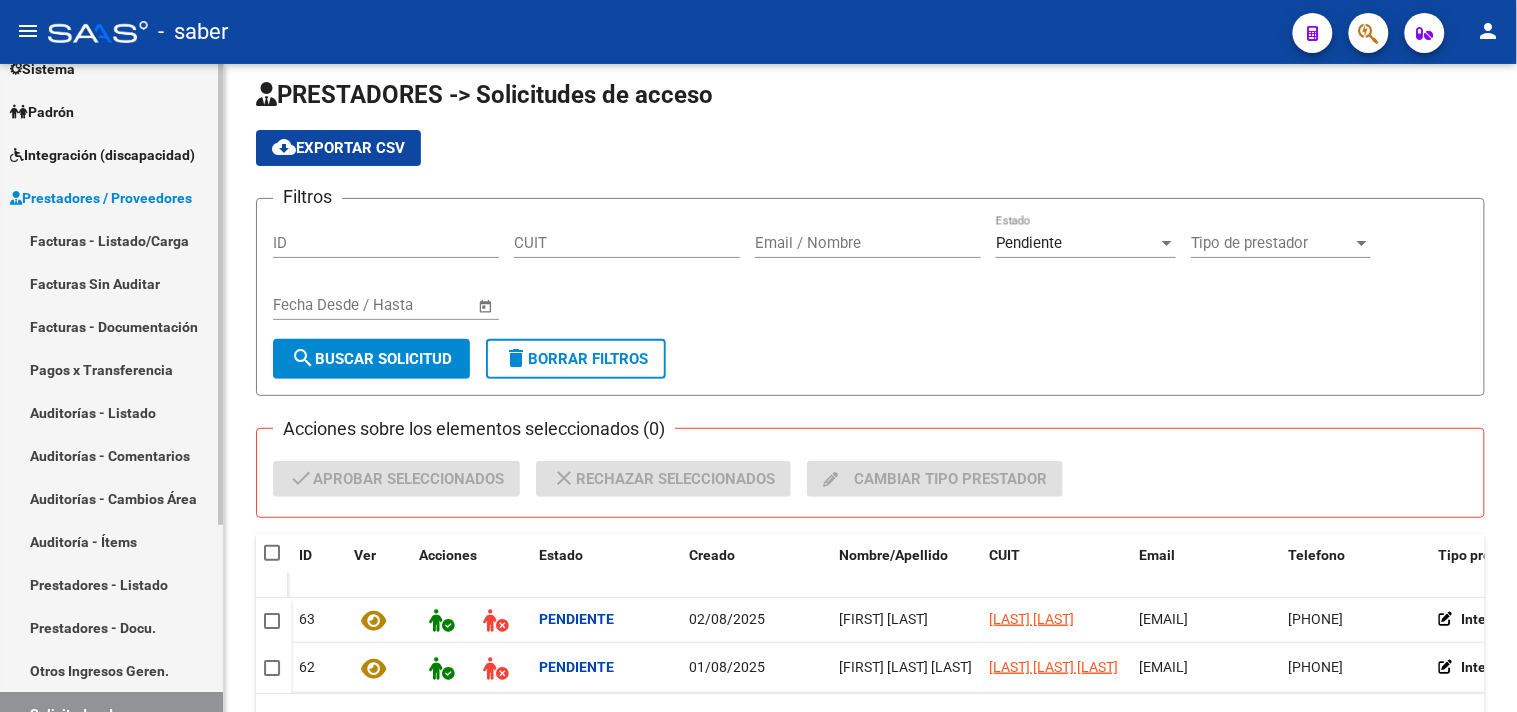 click on "Integración (discapacidad)" at bounding box center (102, 155) 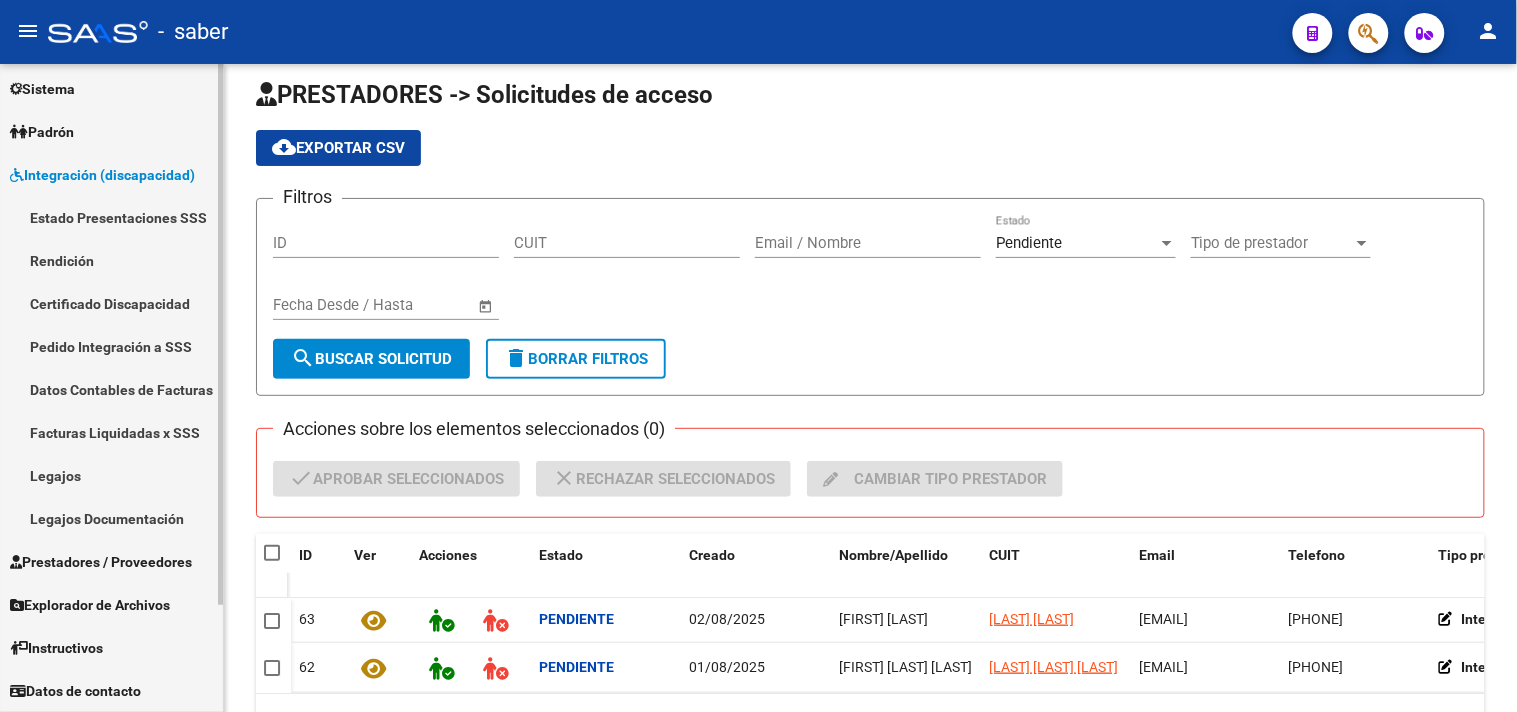 scroll, scrollTop: 91, scrollLeft: 0, axis: vertical 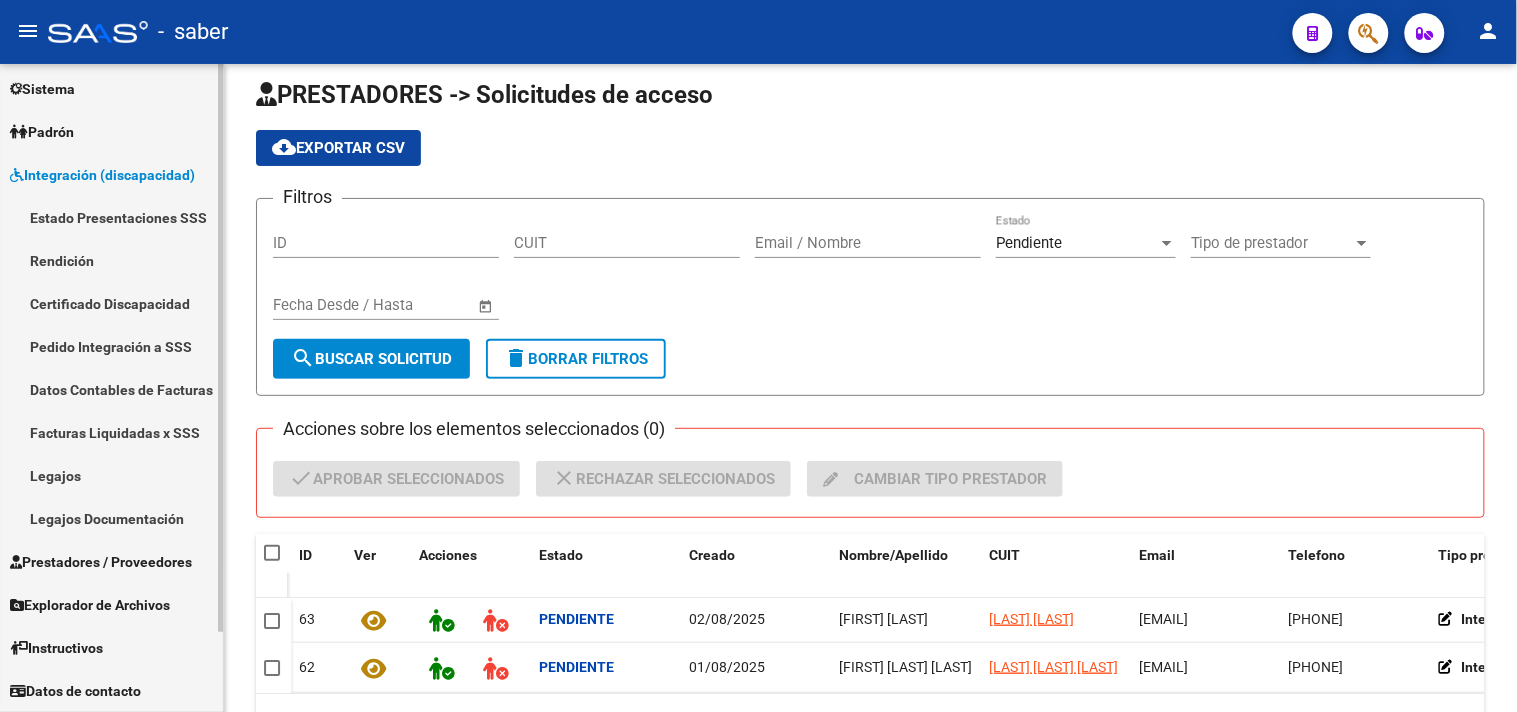 click on "Prestadores / Proveedores" at bounding box center (101, 562) 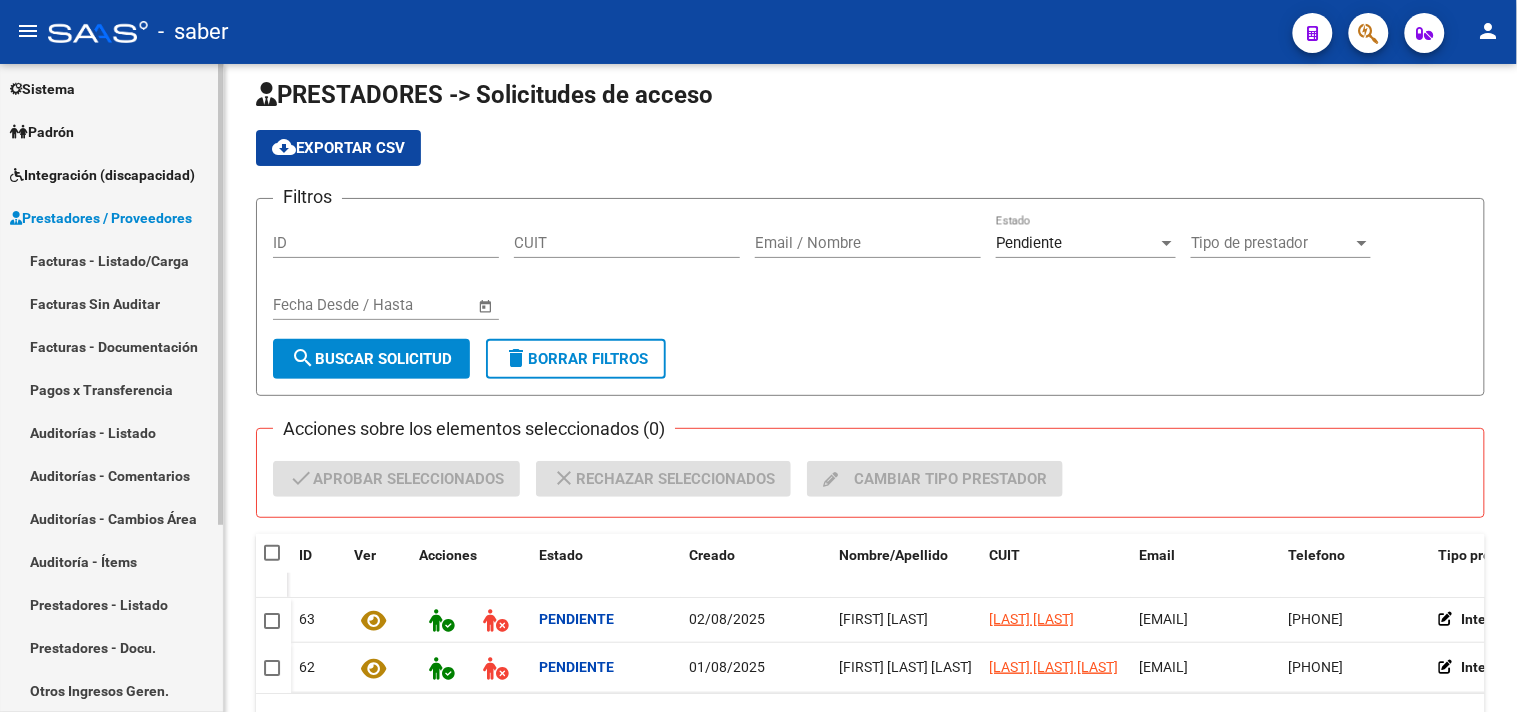 scroll, scrollTop: 202, scrollLeft: 0, axis: vertical 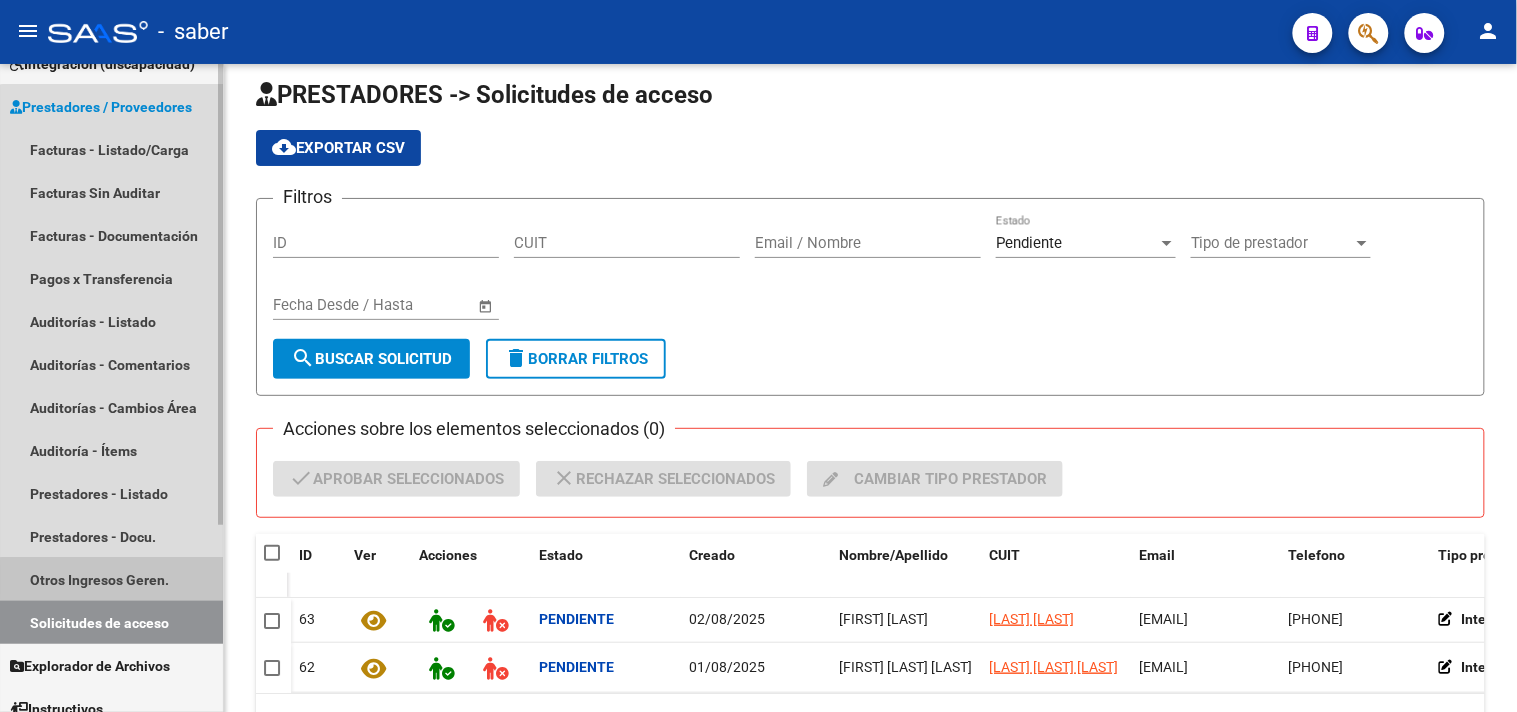 click on "Otros Ingresos Geren." at bounding box center [111, 579] 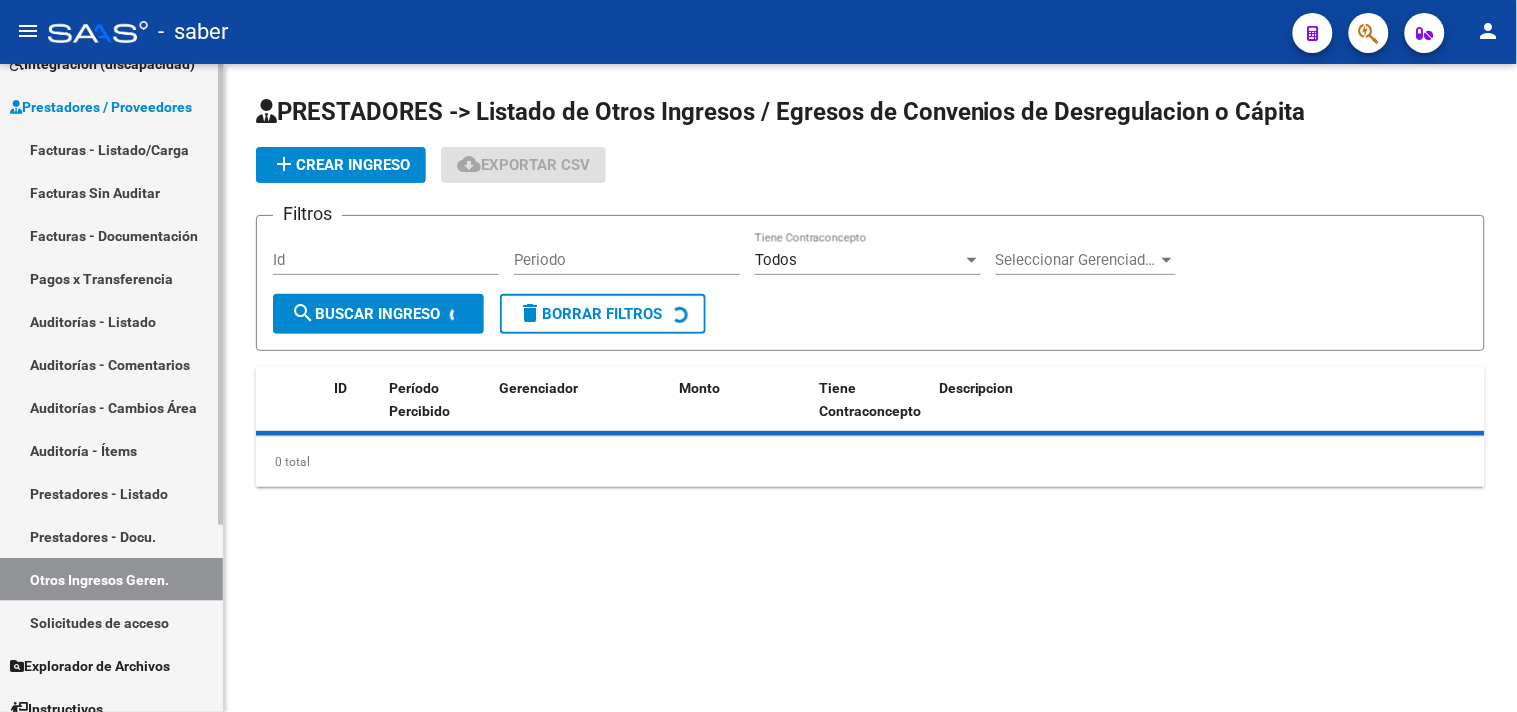 scroll, scrollTop: 0, scrollLeft: 0, axis: both 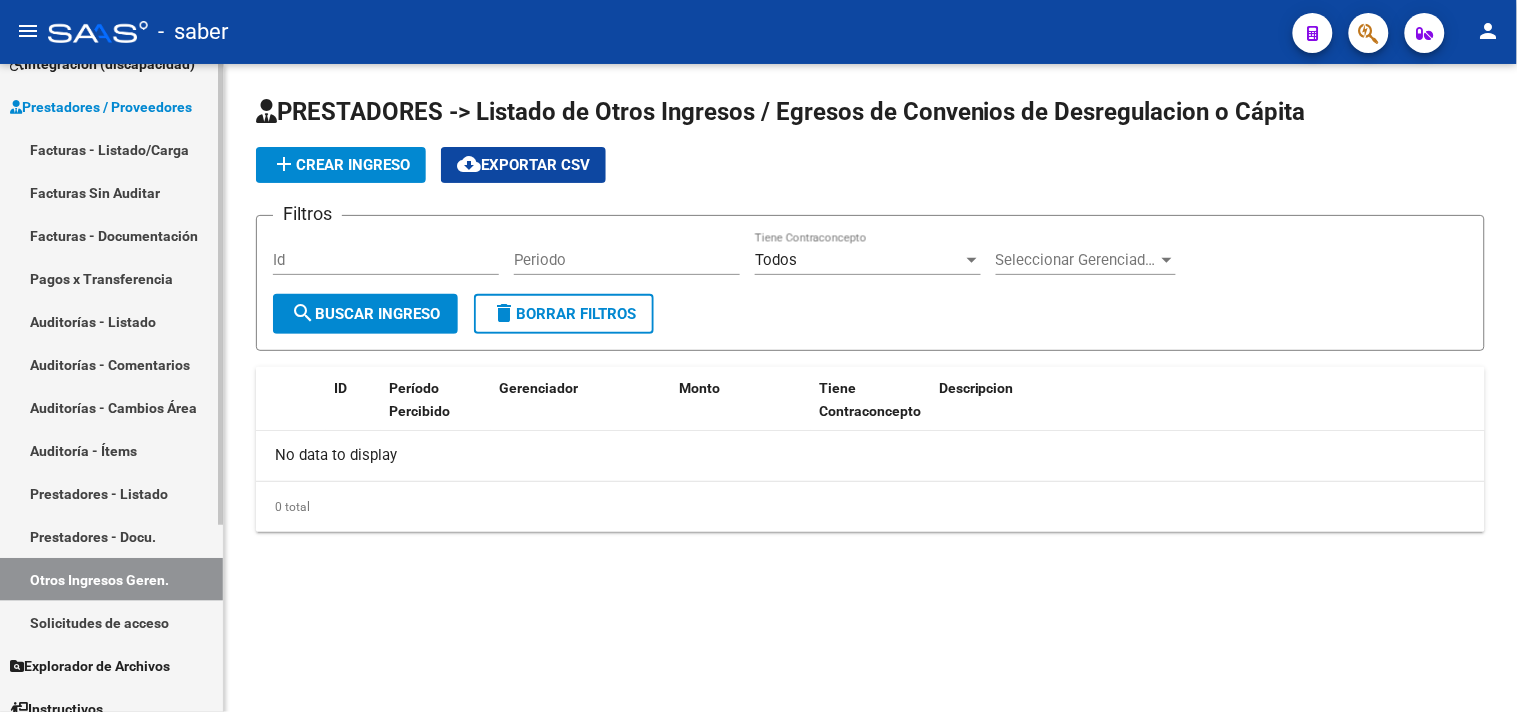 click on "Solicitudes de acceso" at bounding box center (111, 622) 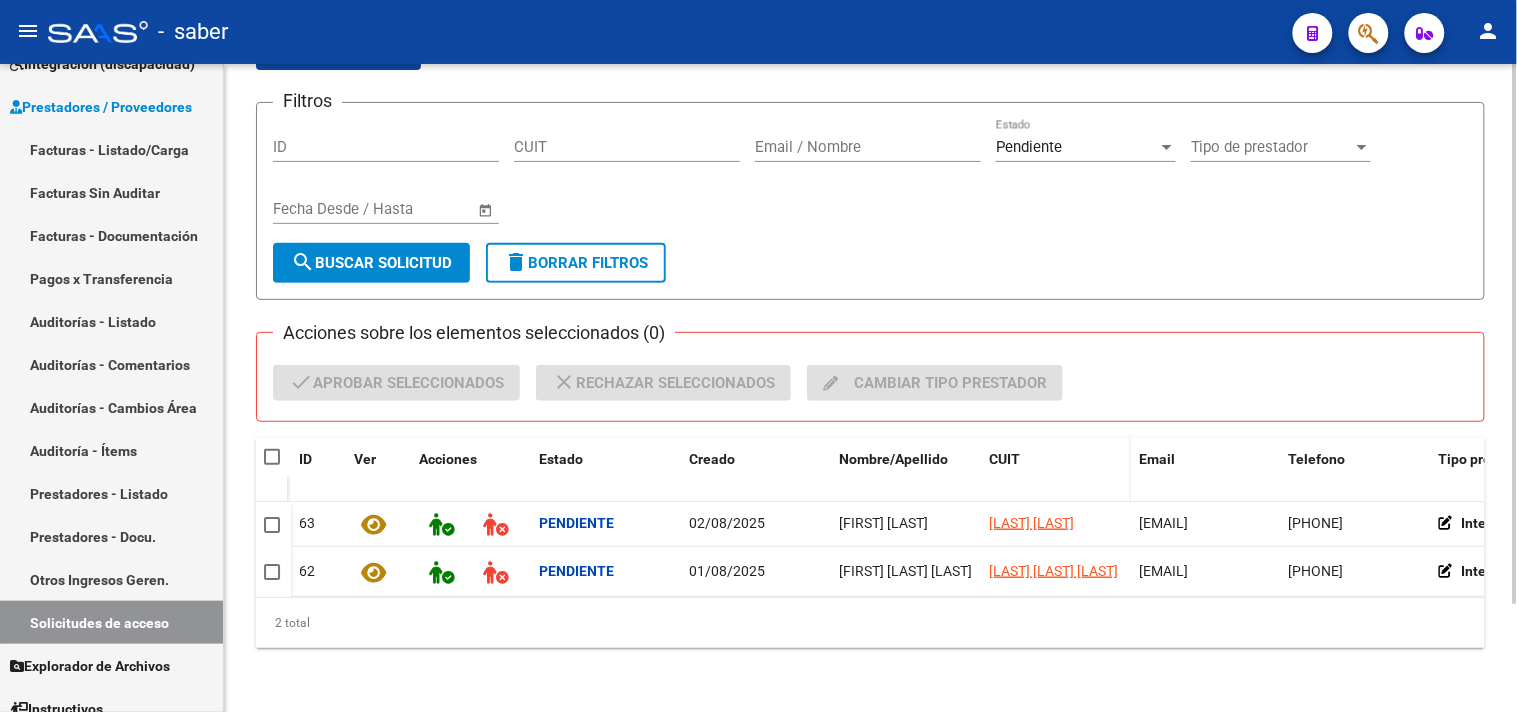 scroll, scrollTop: 128, scrollLeft: 0, axis: vertical 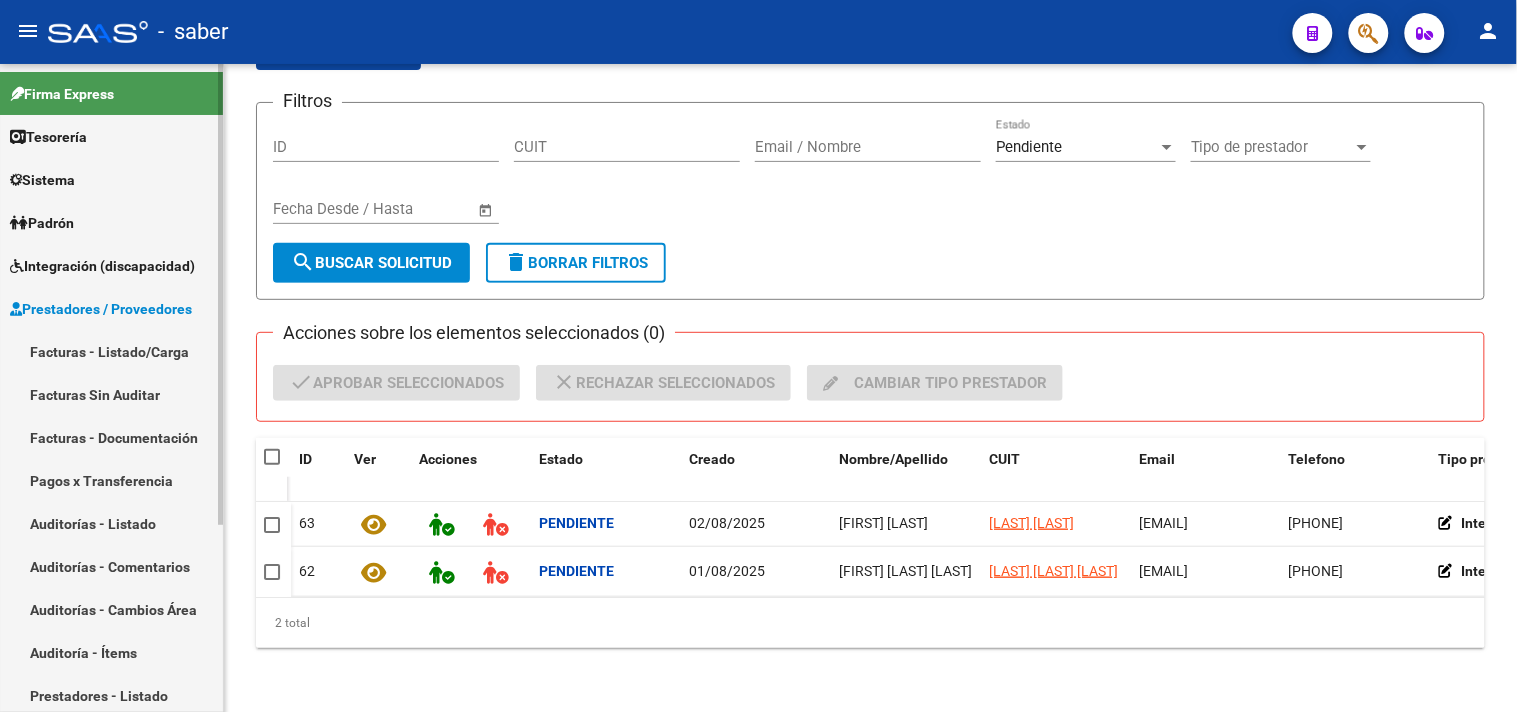 click on "Facturas - Listado/Carga" at bounding box center [111, 351] 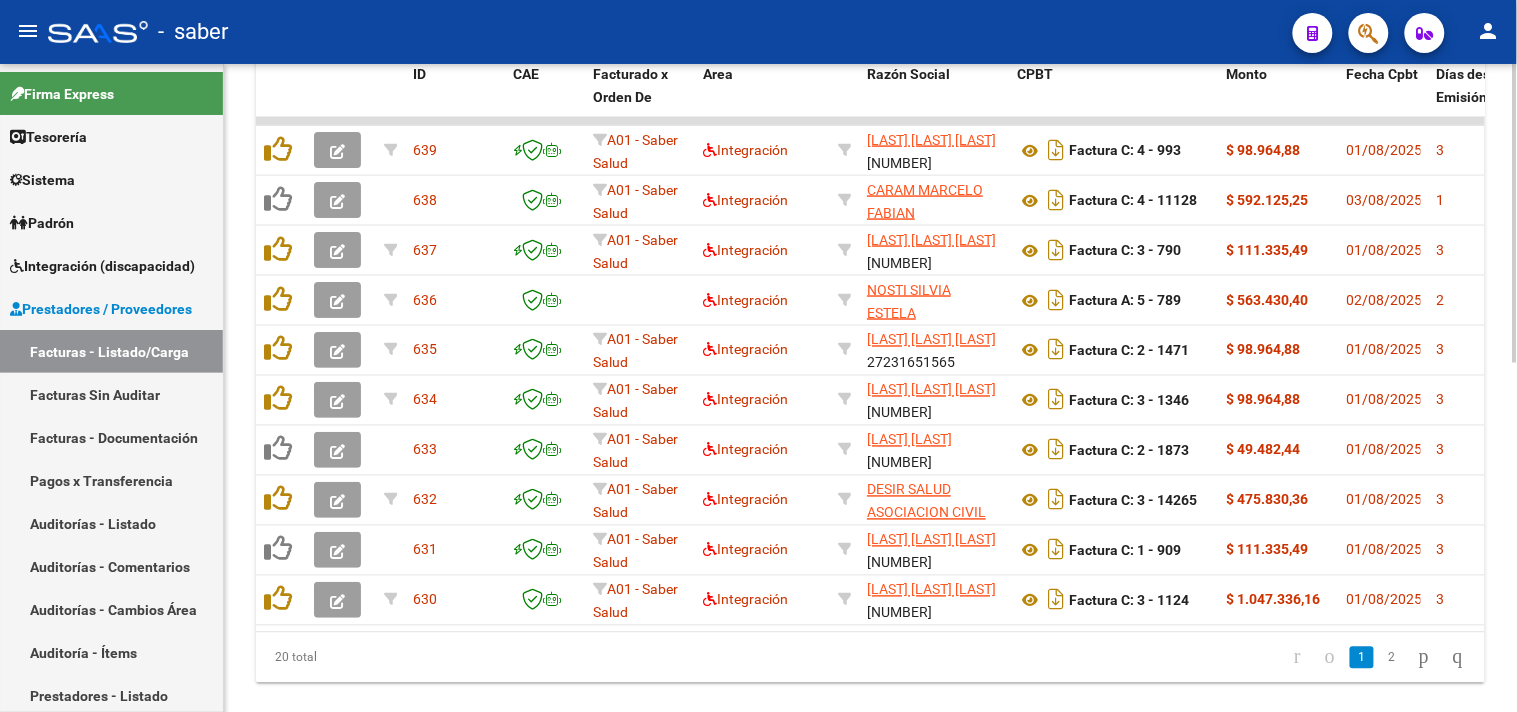 scroll, scrollTop: 756, scrollLeft: 0, axis: vertical 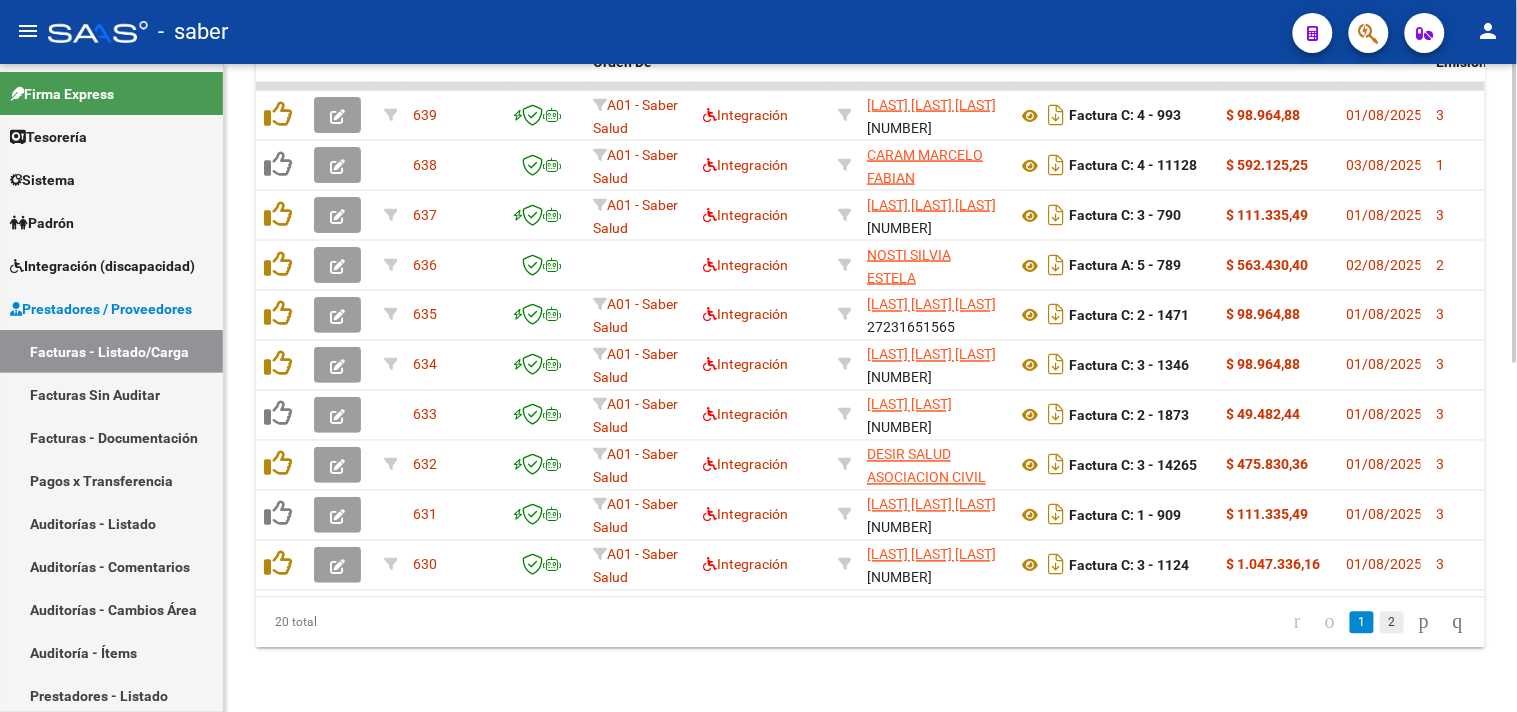 click on "2" 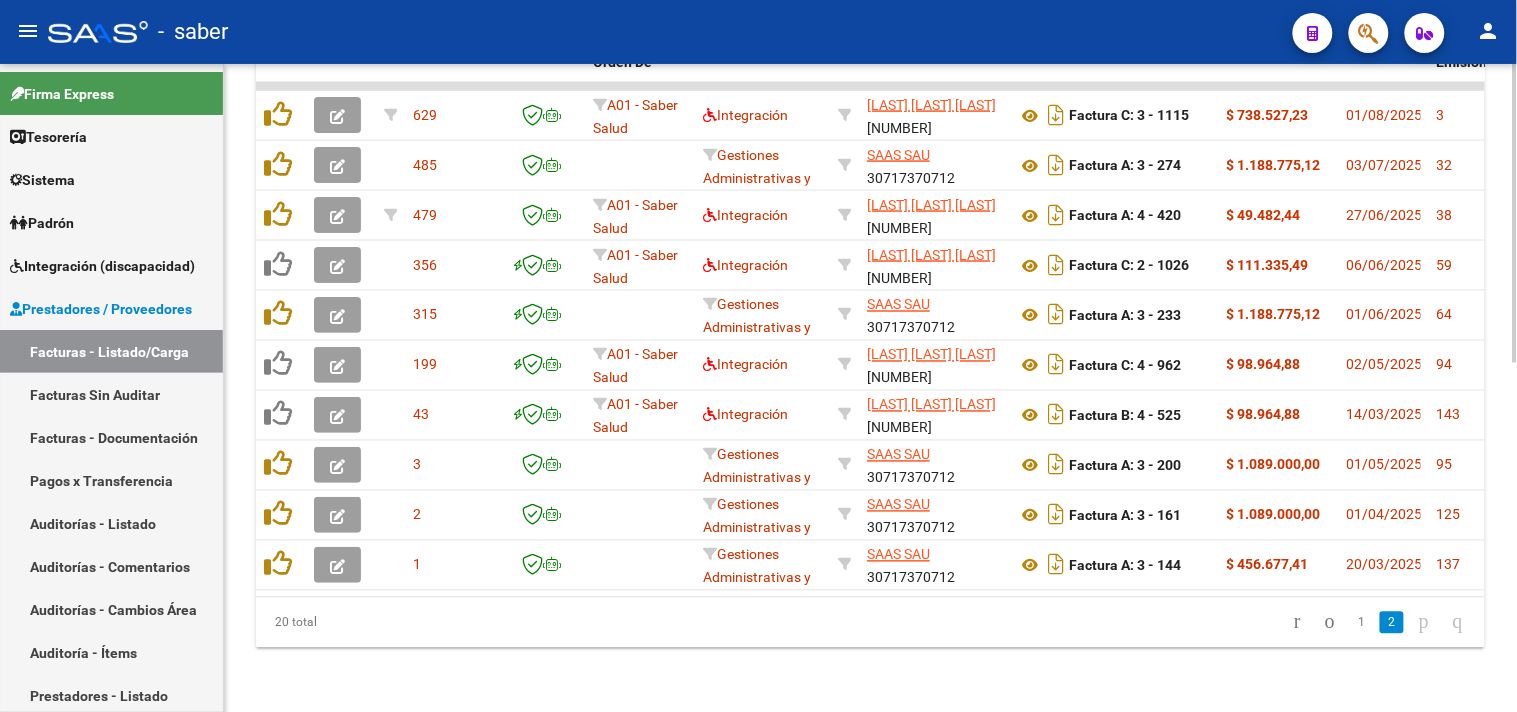 click on "1" 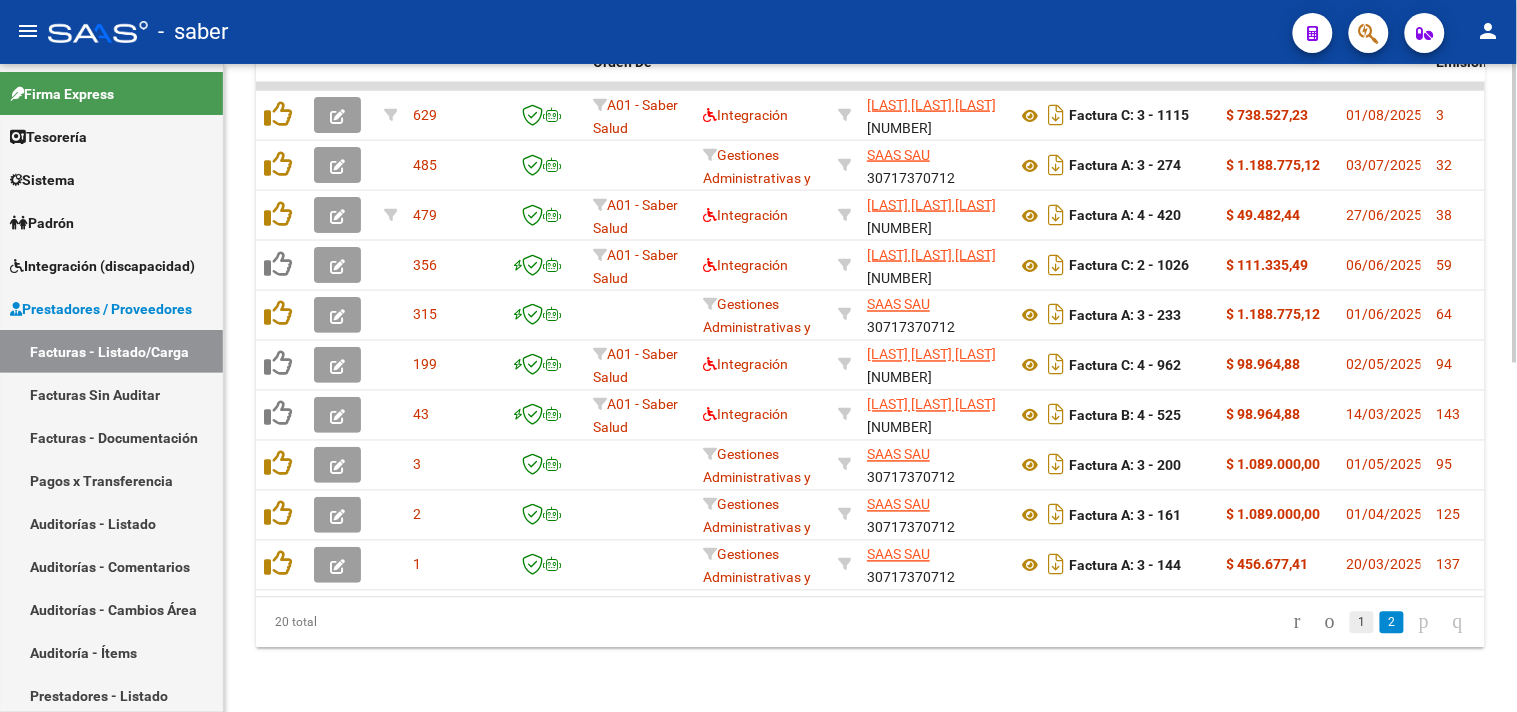 click on "1" 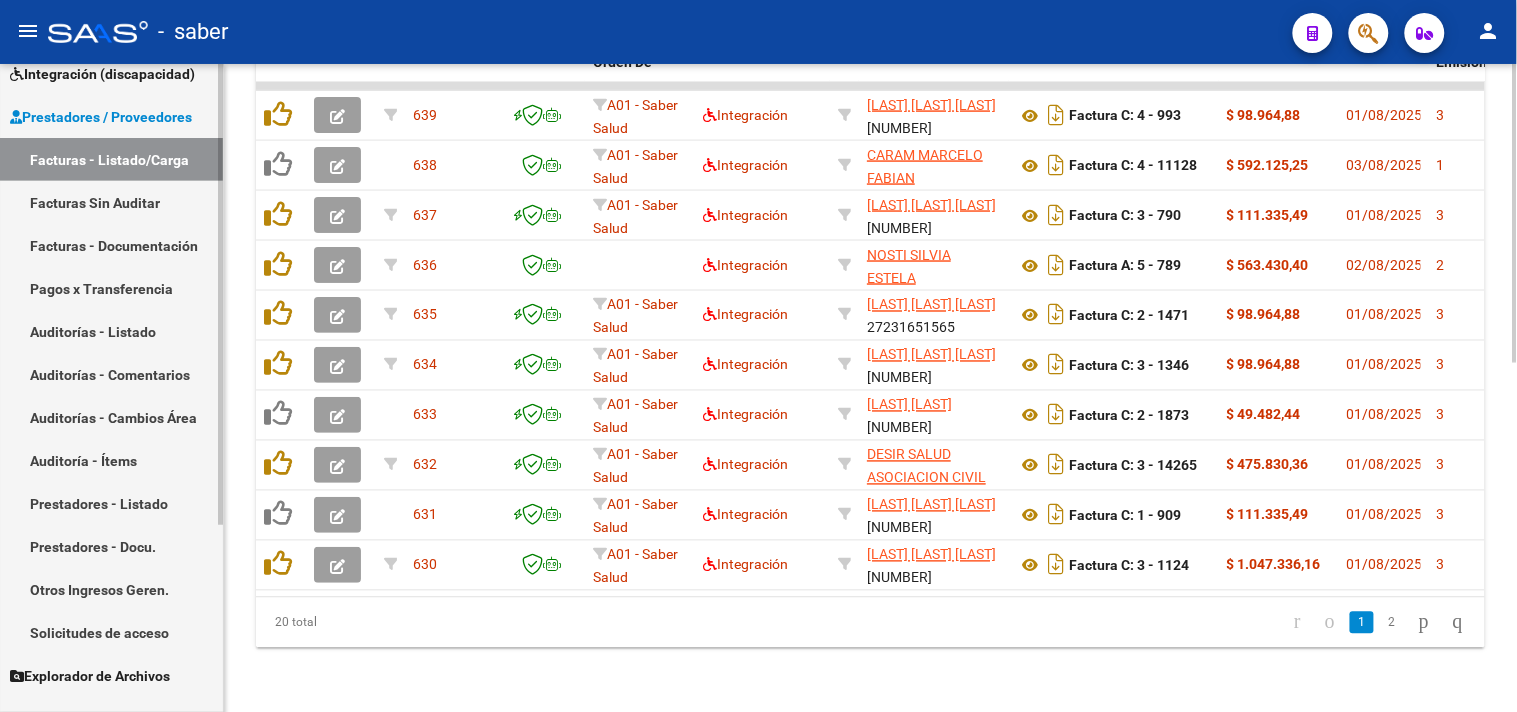 scroll, scrollTop: 262, scrollLeft: 0, axis: vertical 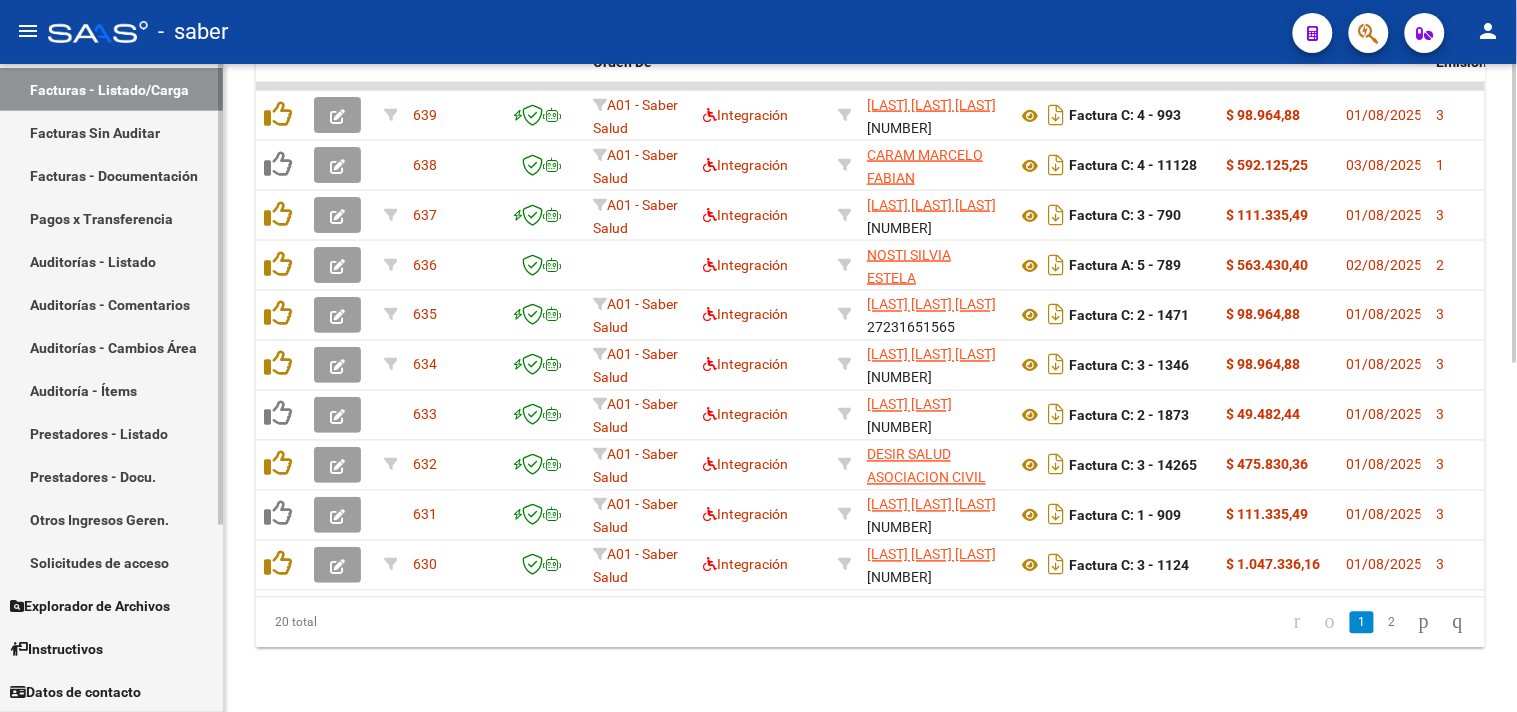 click on "Solicitudes de acceso" at bounding box center (111, 562) 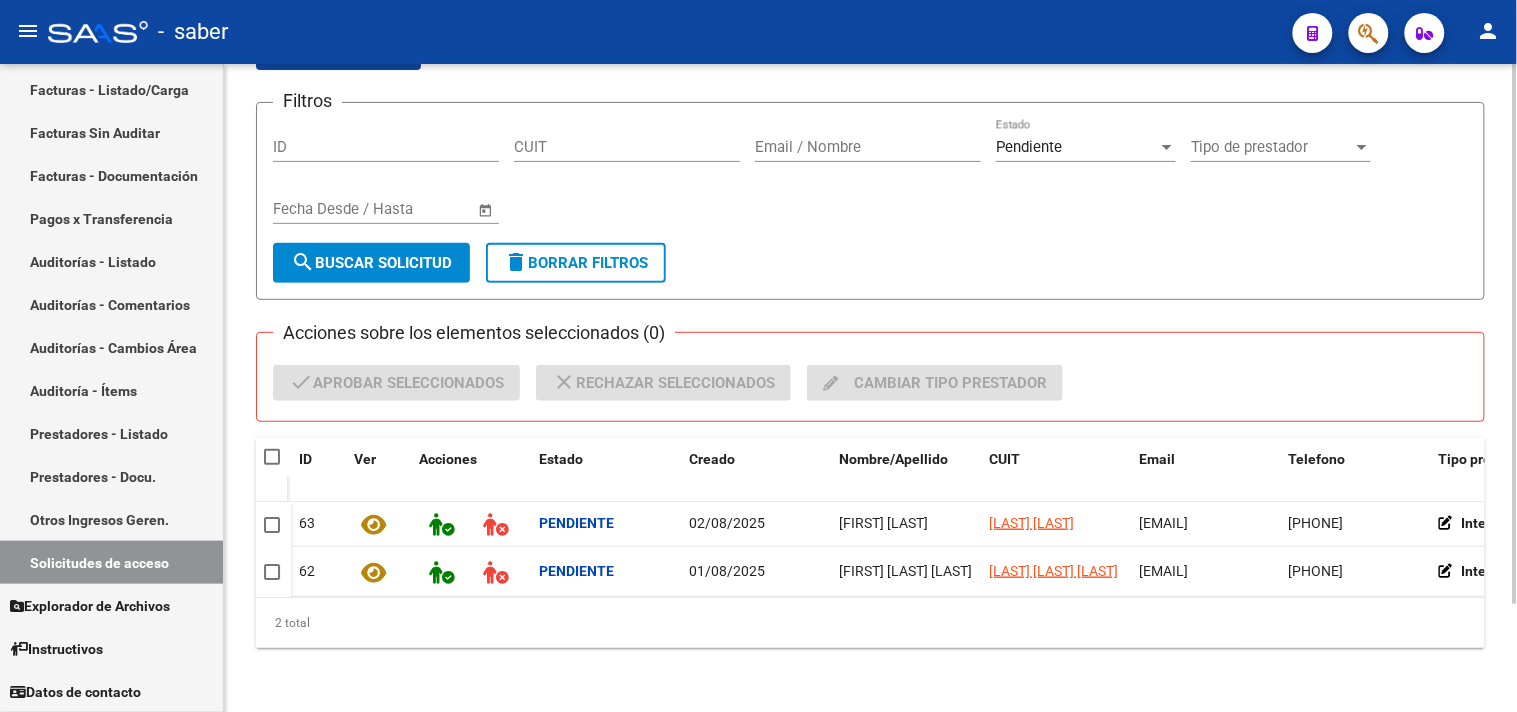 scroll, scrollTop: 128, scrollLeft: 0, axis: vertical 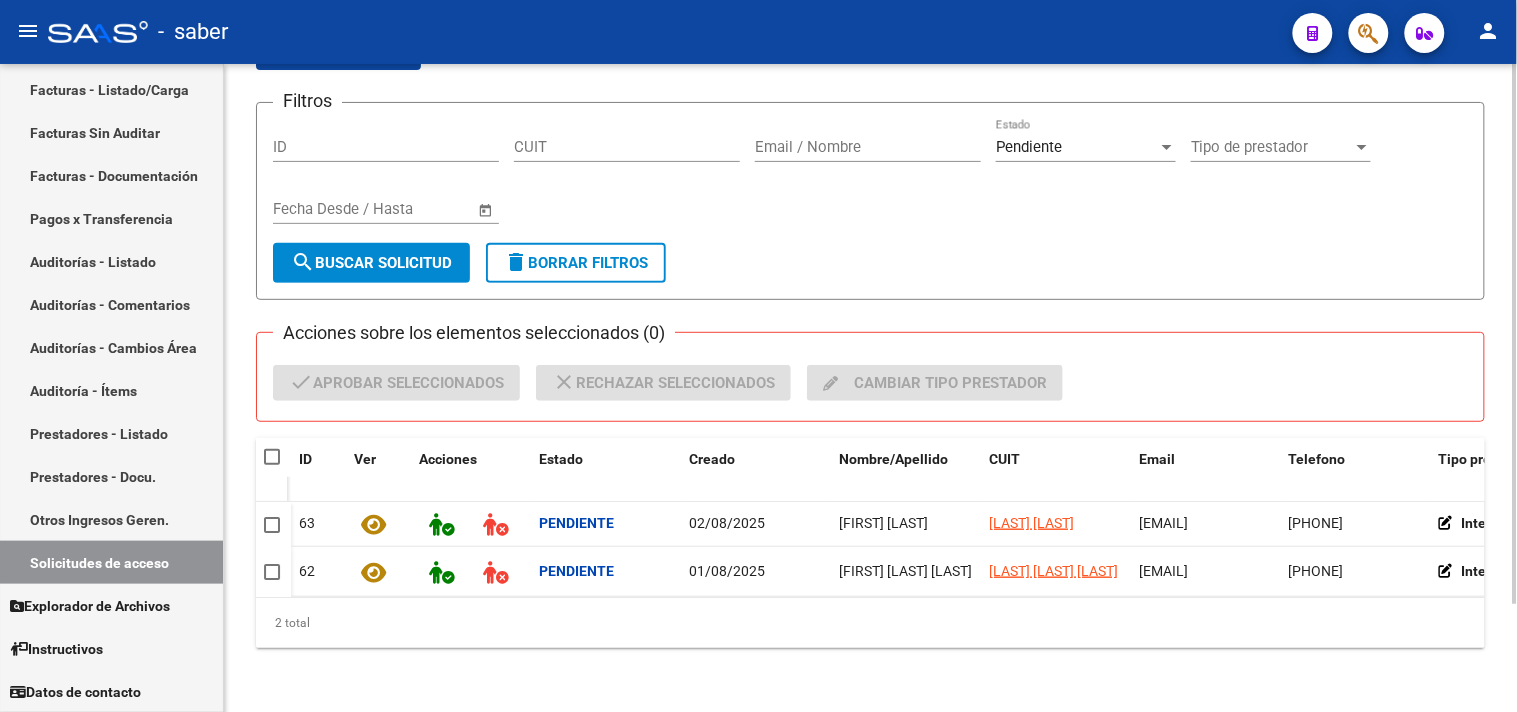 drag, startPoint x: 1065, startPoint y: 603, endPoint x: 1110, endPoint y: 594, distance: 45.891174 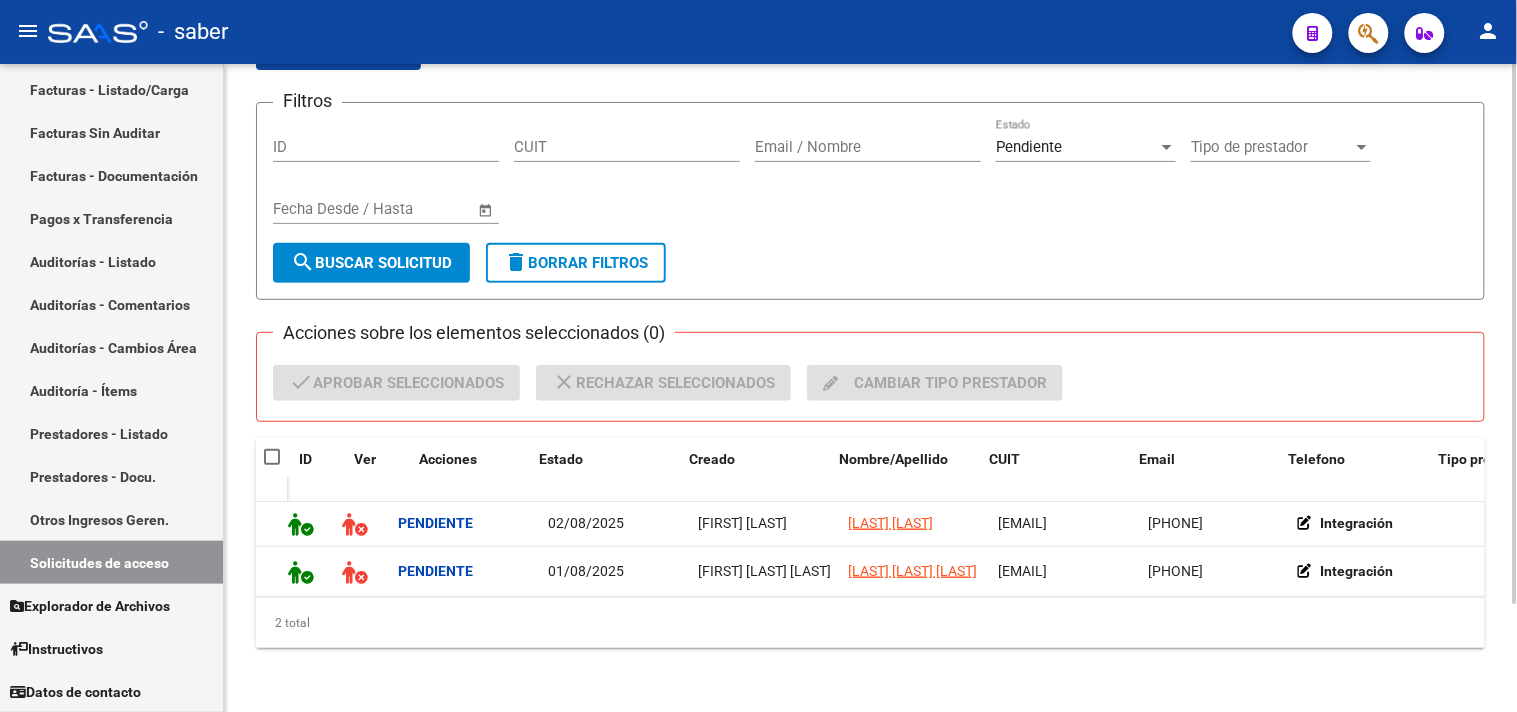 scroll, scrollTop: 0, scrollLeft: 0, axis: both 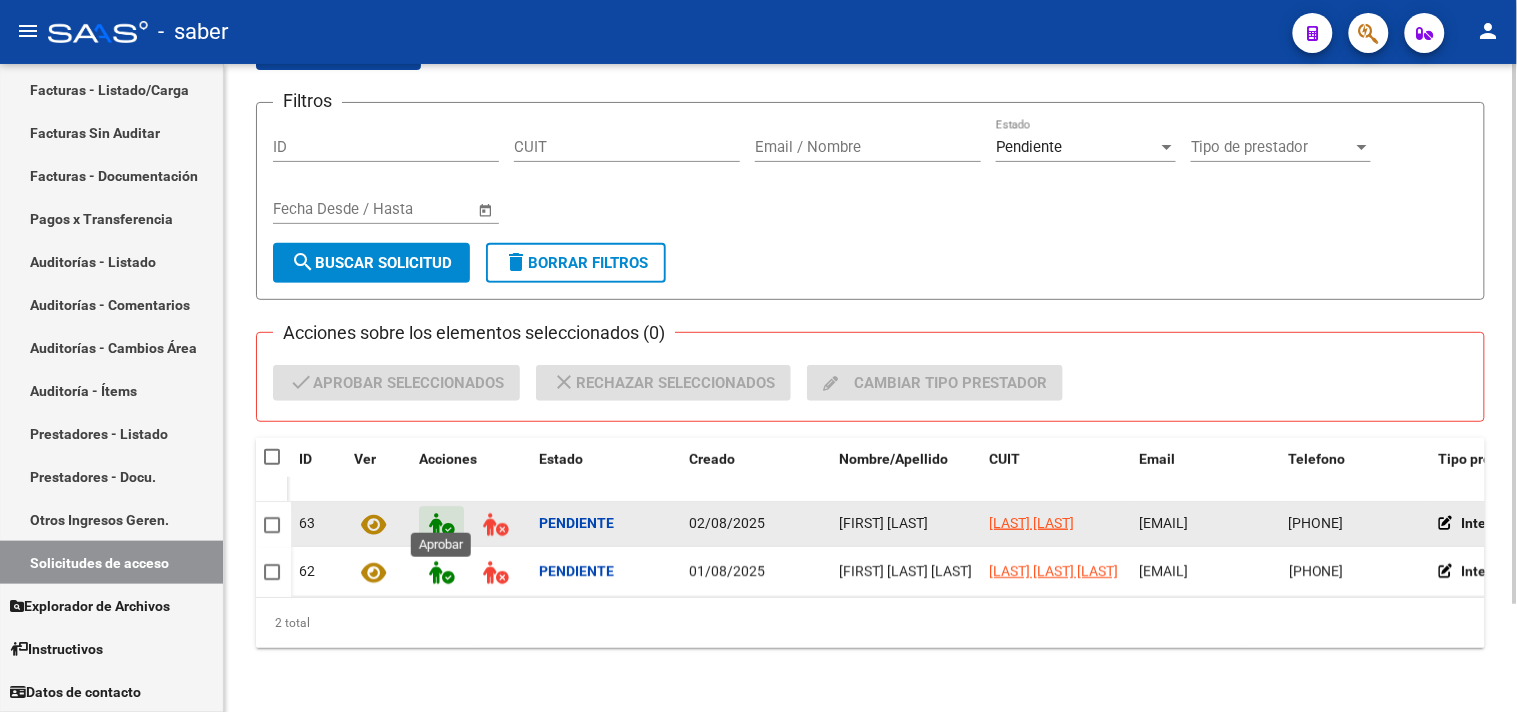 click 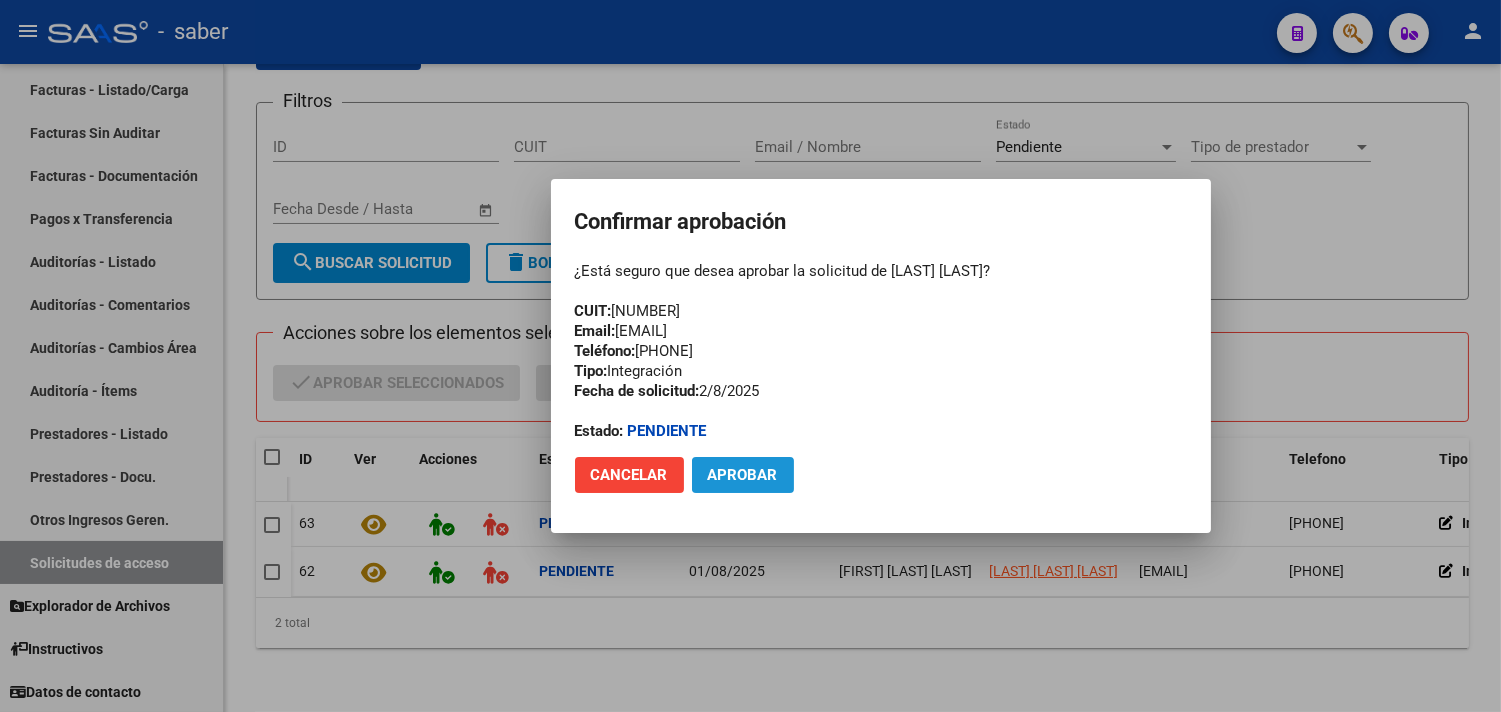 click on "Aprobar" 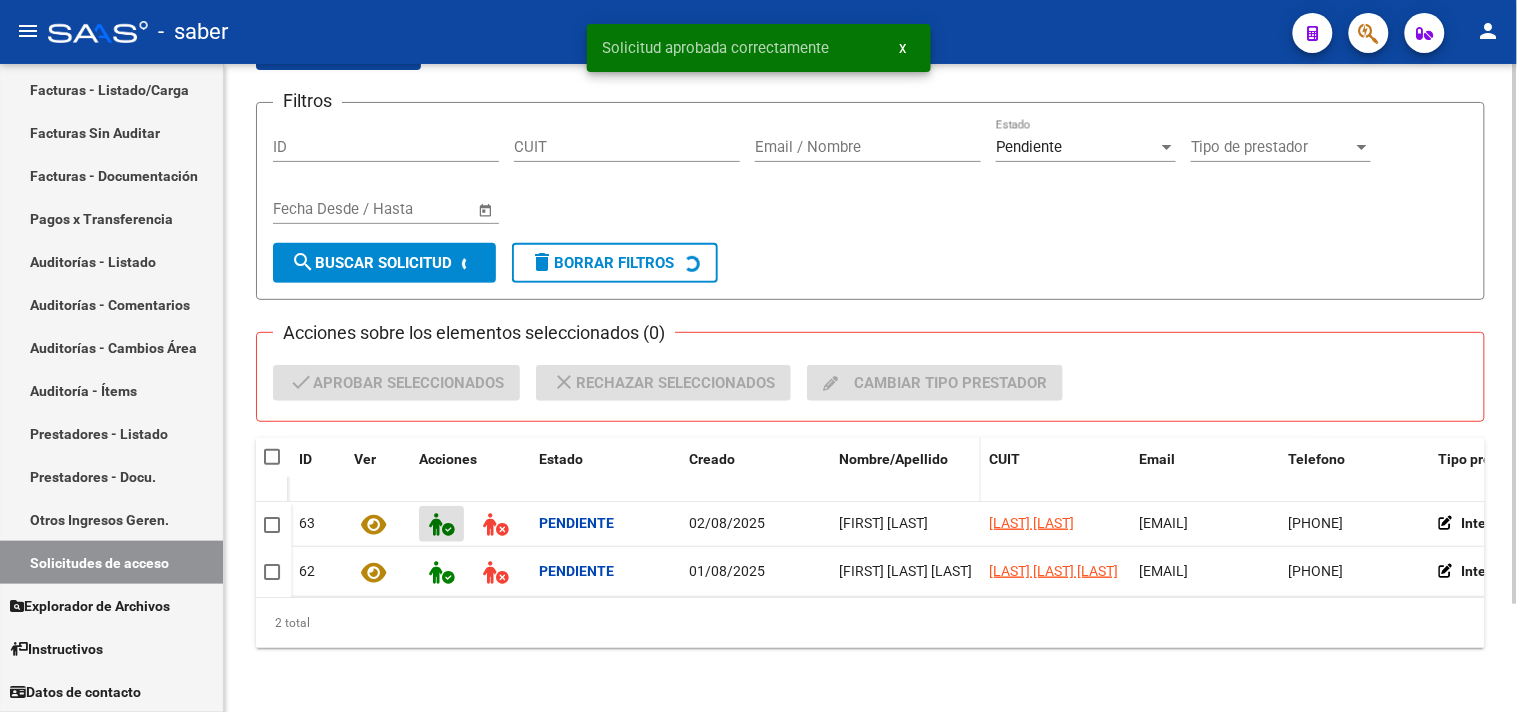 scroll, scrollTop: 84, scrollLeft: 0, axis: vertical 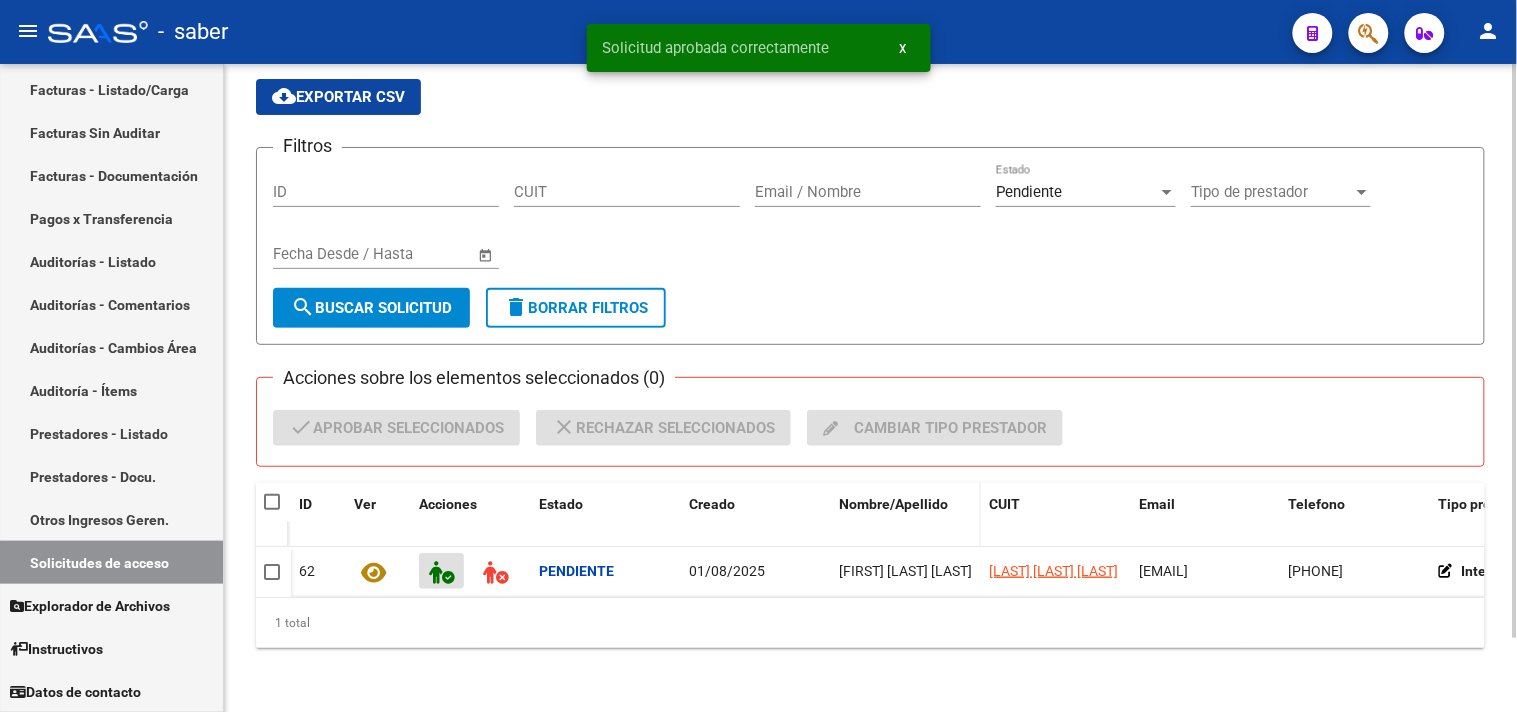 type 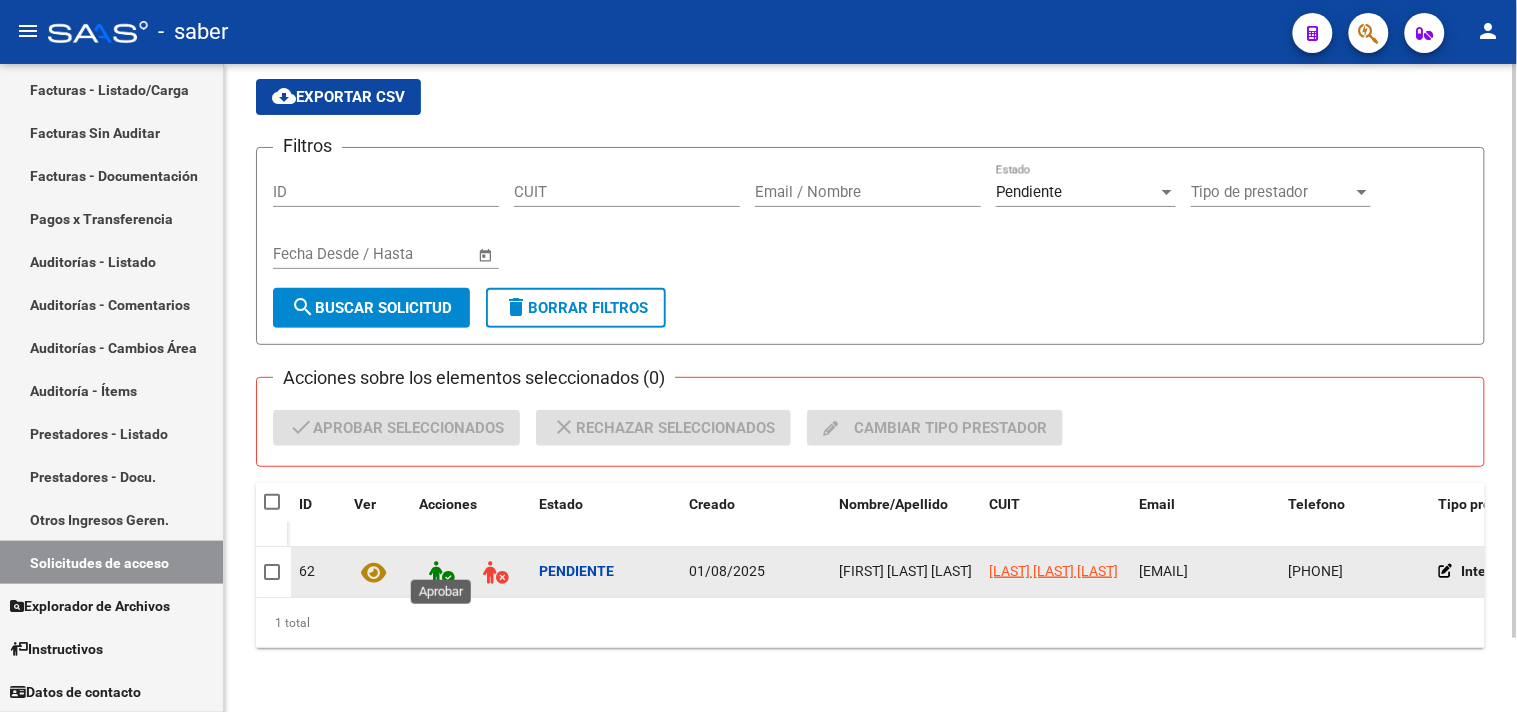 click 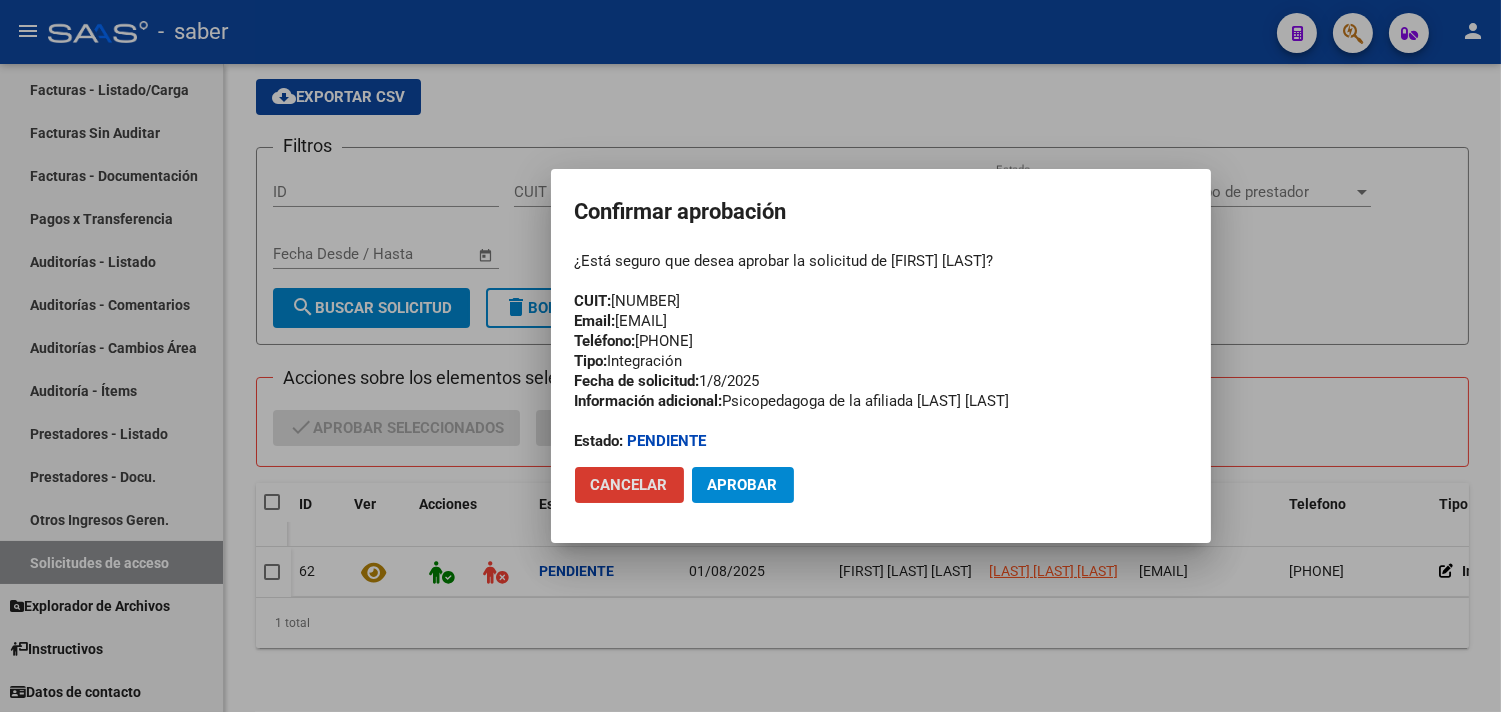 click on "Aprobar" 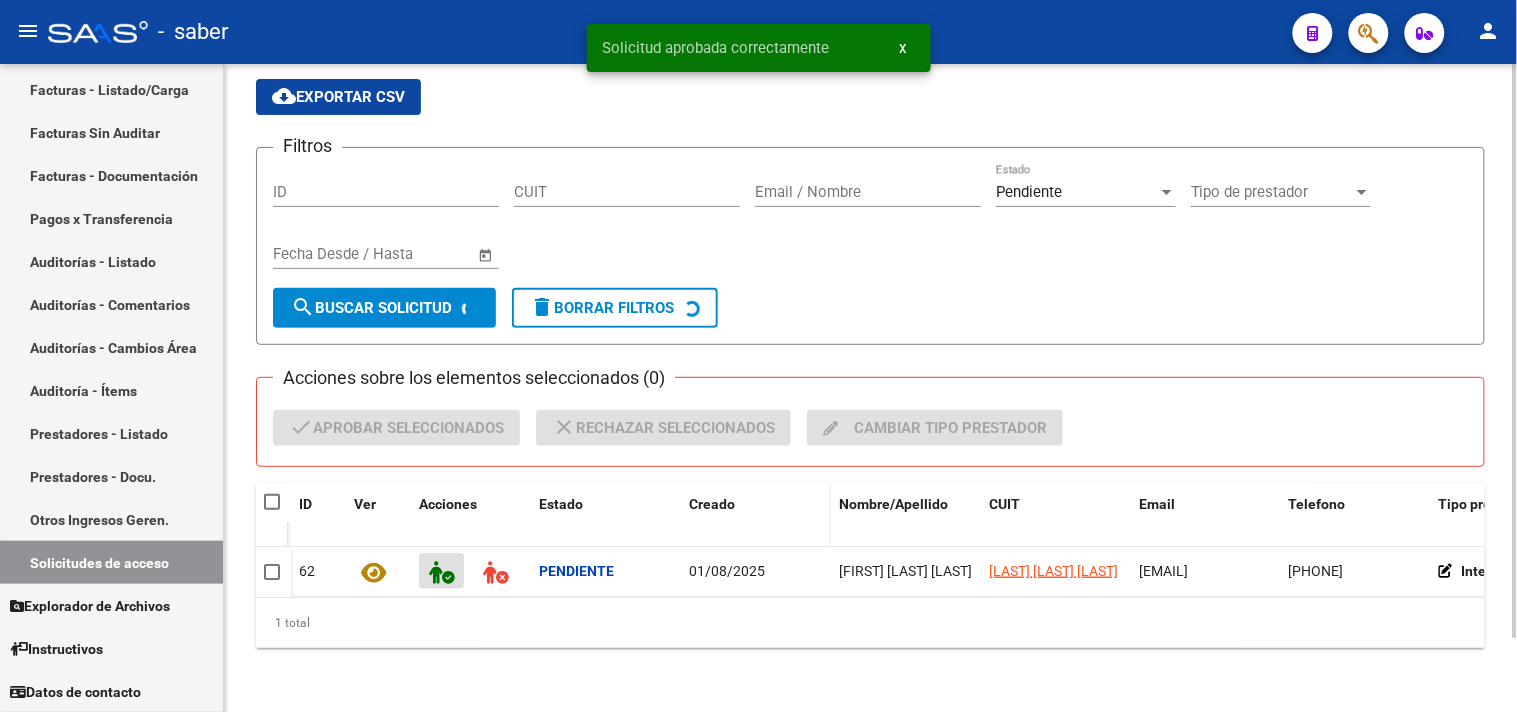 scroll, scrollTop: 67, scrollLeft: 0, axis: vertical 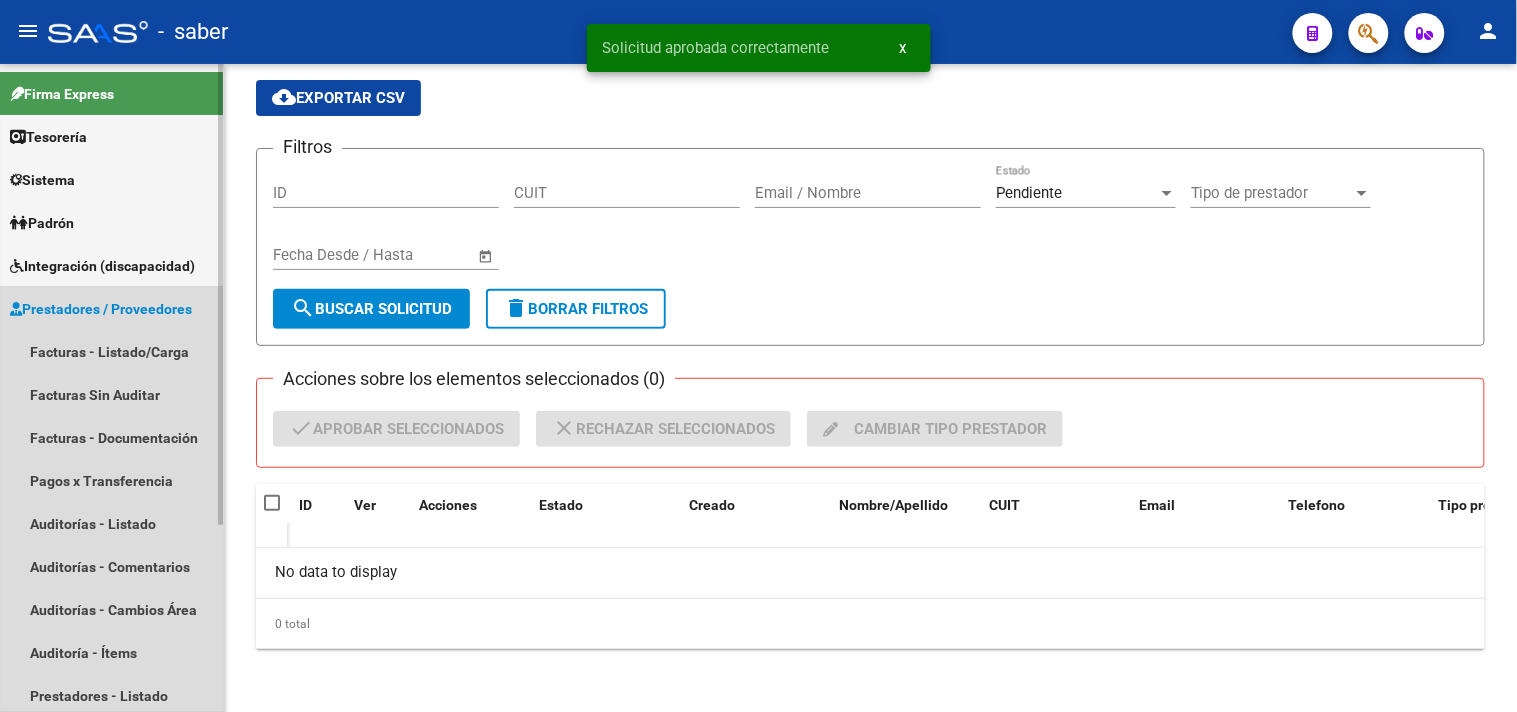 click on "Prestadores / Proveedores" at bounding box center [101, 309] 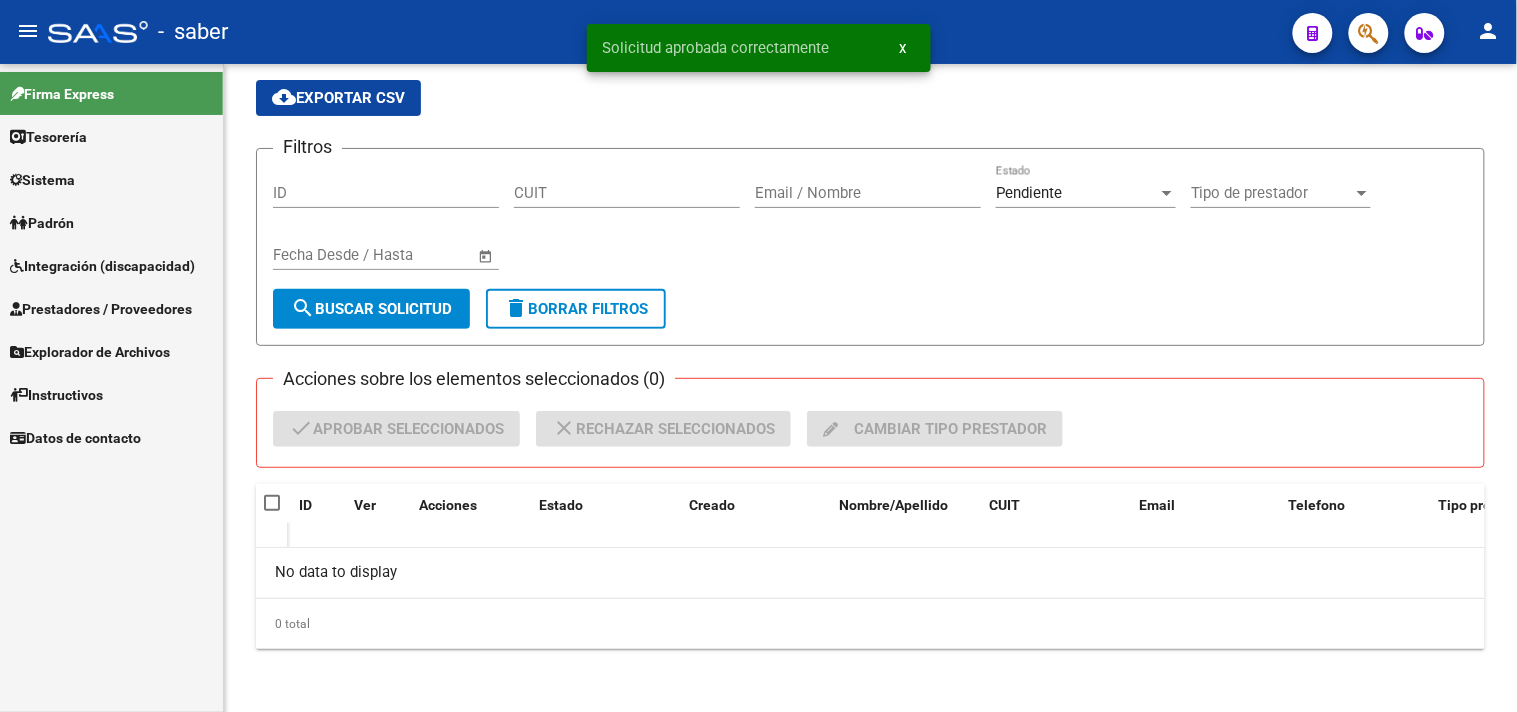 click on "Integración (discapacidad)" at bounding box center [102, 266] 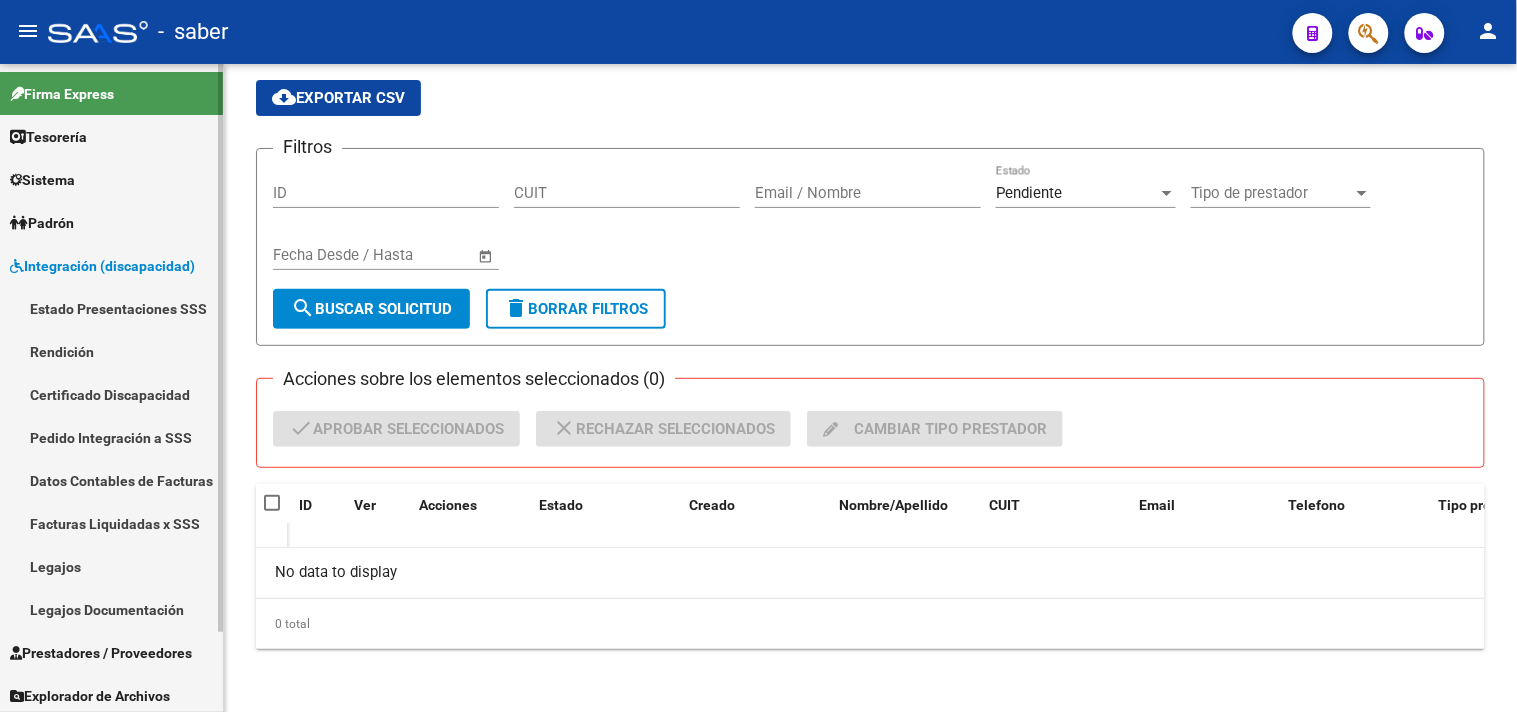 click on "Integración (discapacidad)" at bounding box center (102, 266) 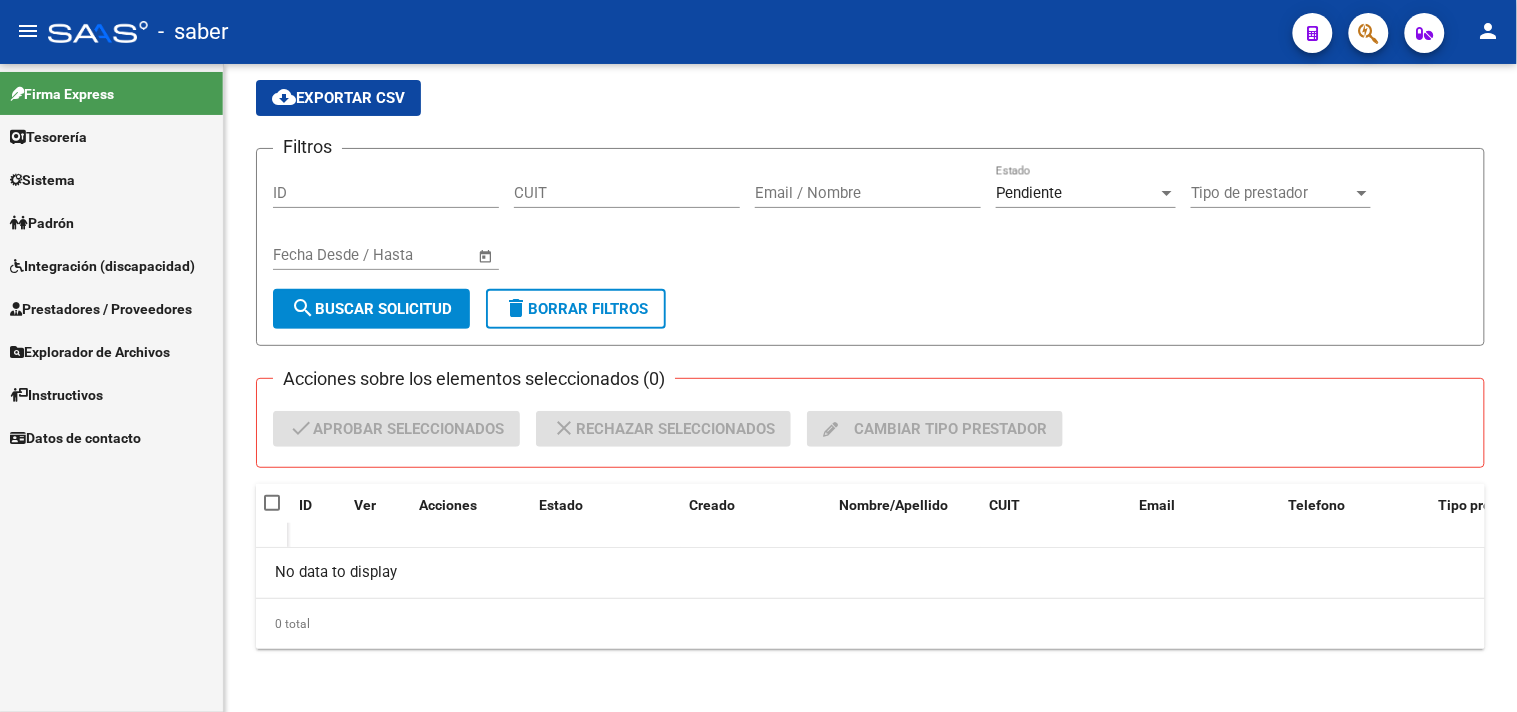 click on "Integración (discapacidad)" at bounding box center (102, 266) 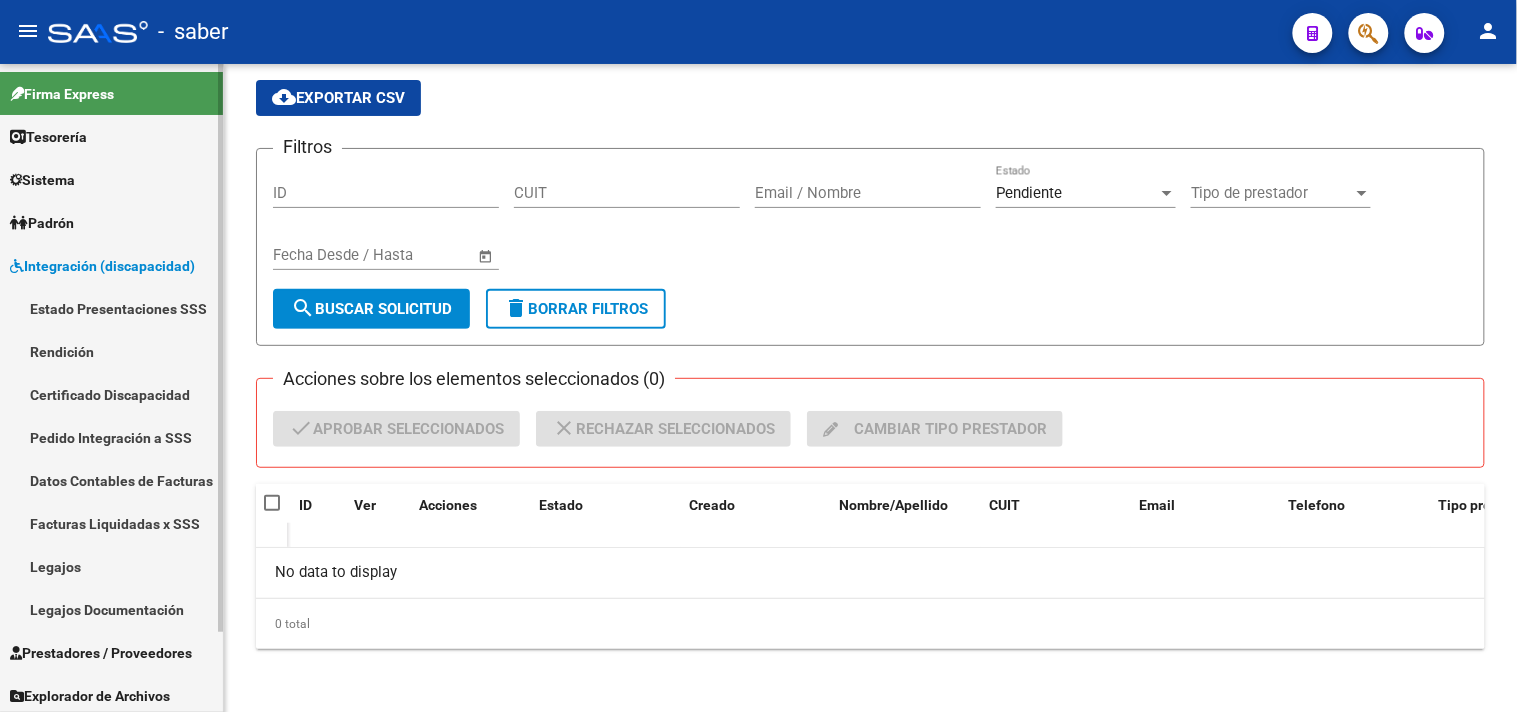 click on "Integración (discapacidad)" at bounding box center [102, 266] 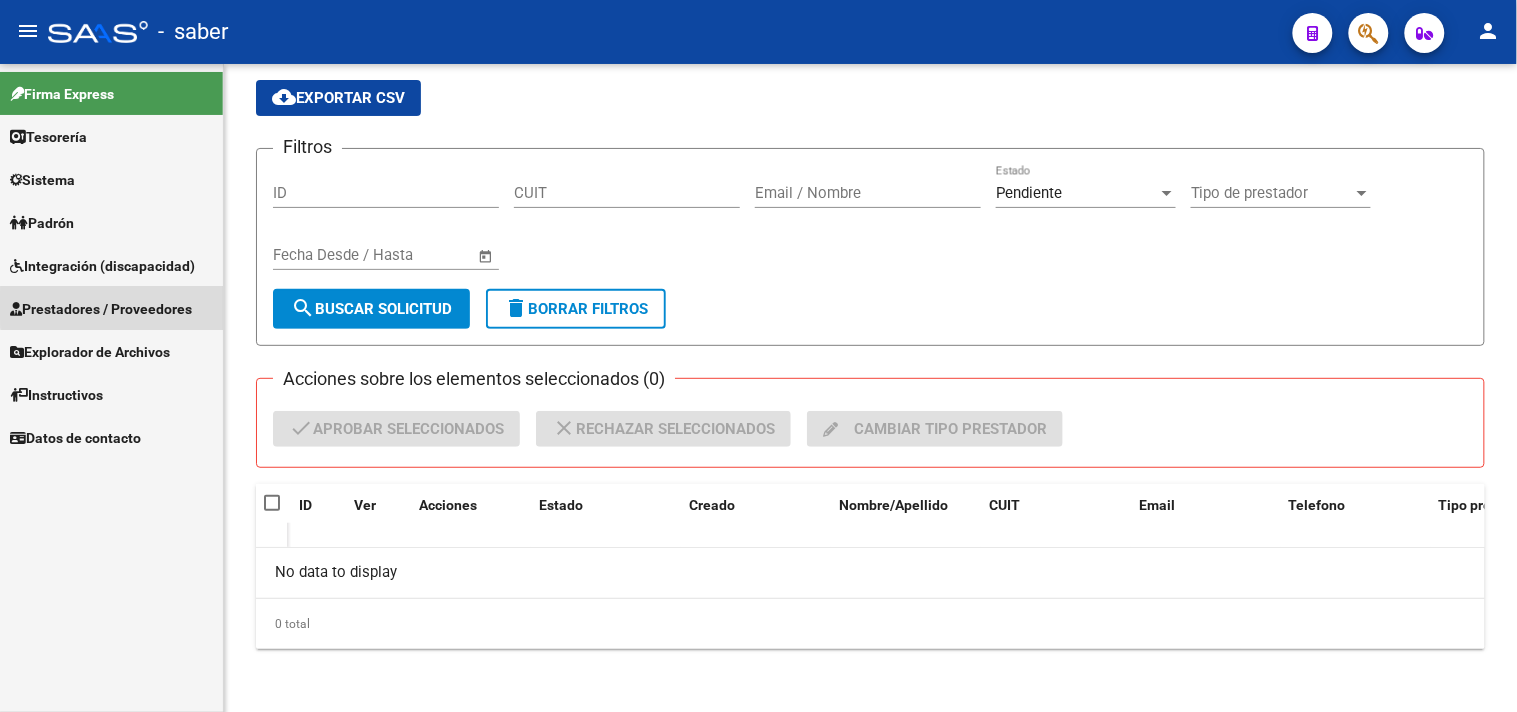 click on "Prestadores / Proveedores" at bounding box center (101, 309) 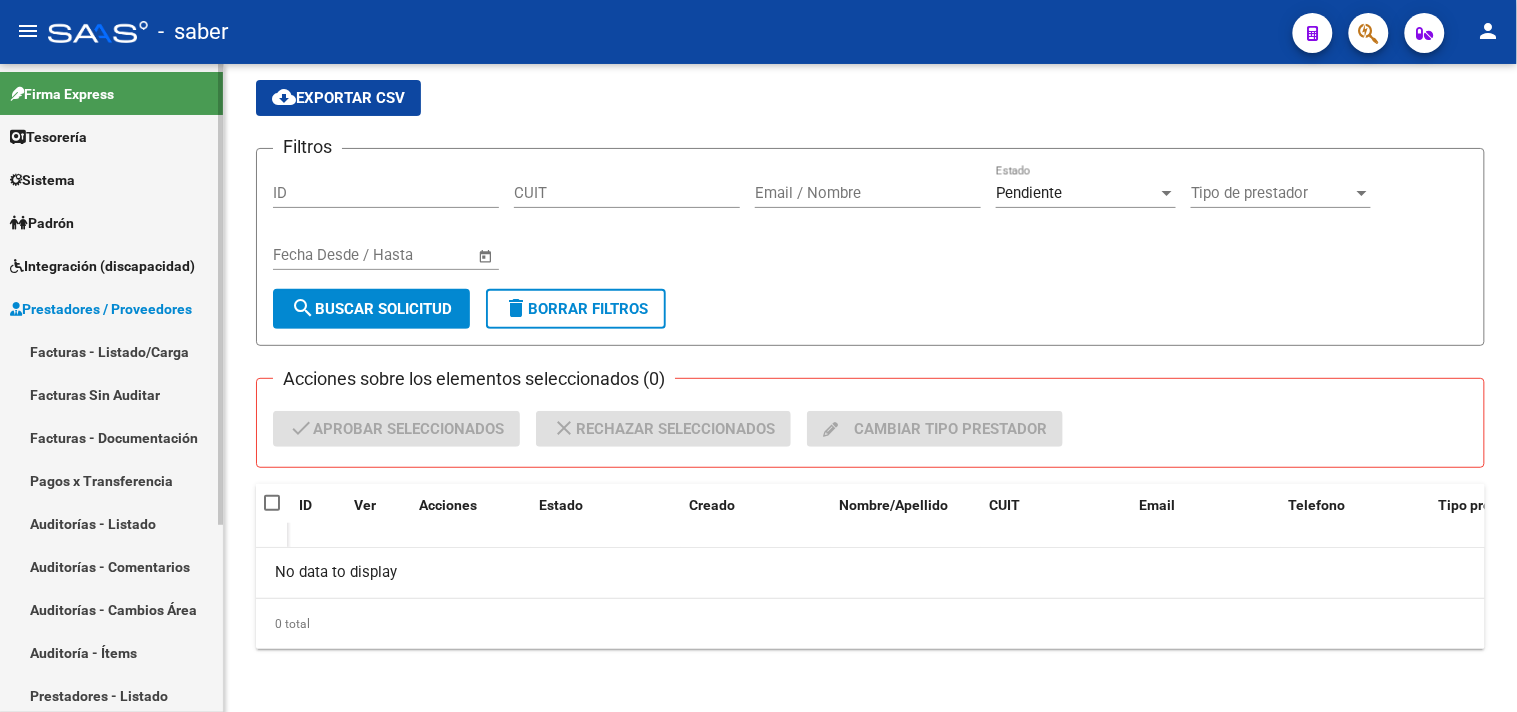 click on "Facturas - Listado/Carga" at bounding box center [111, 351] 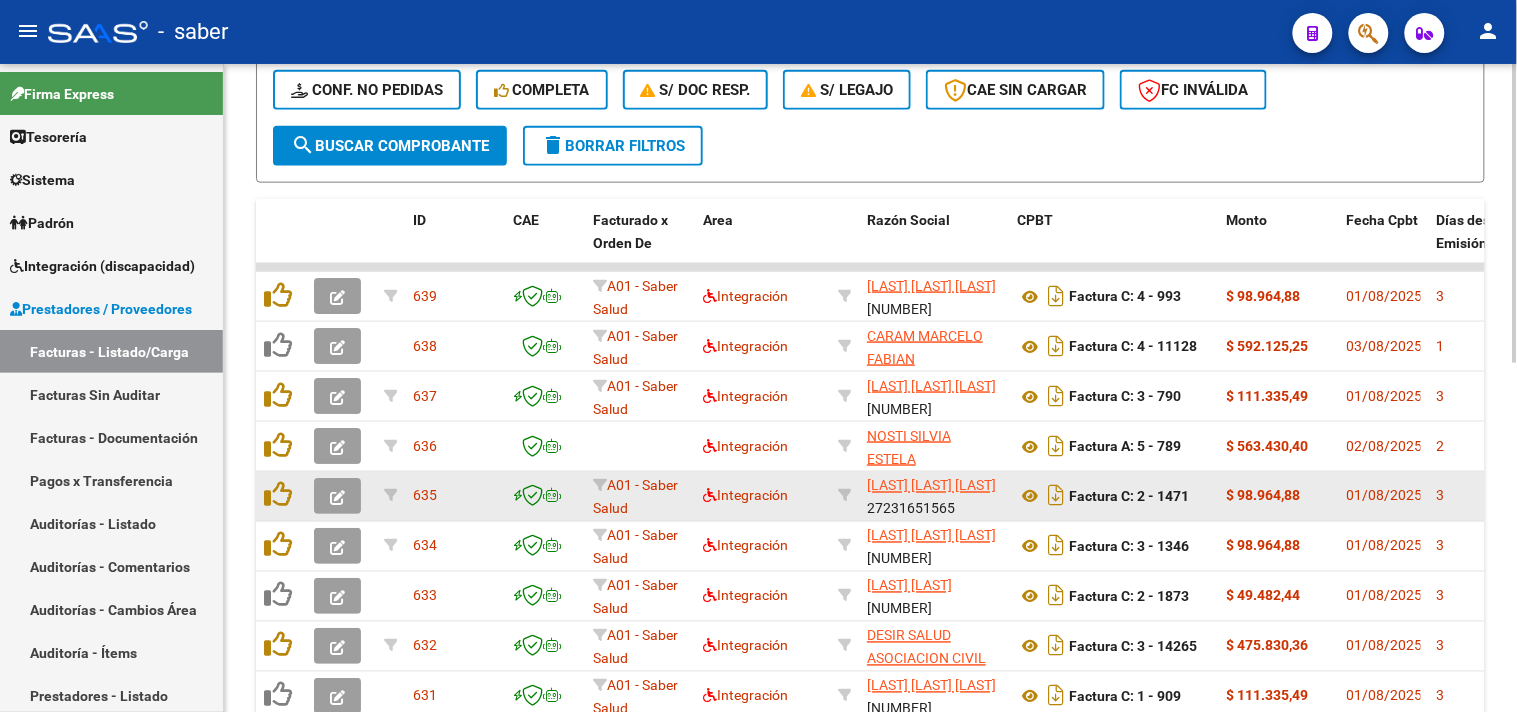 scroll, scrollTop: 563, scrollLeft: 0, axis: vertical 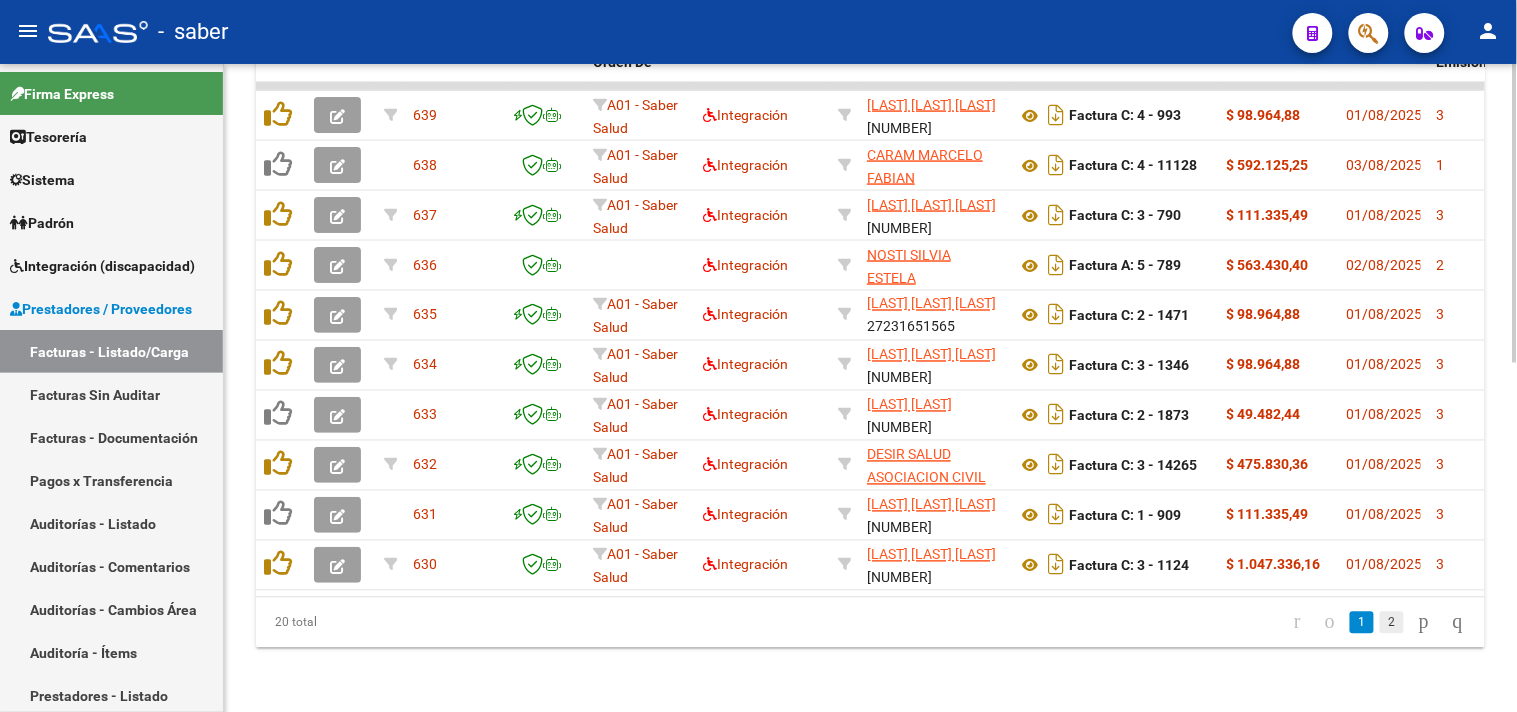 click on "2" 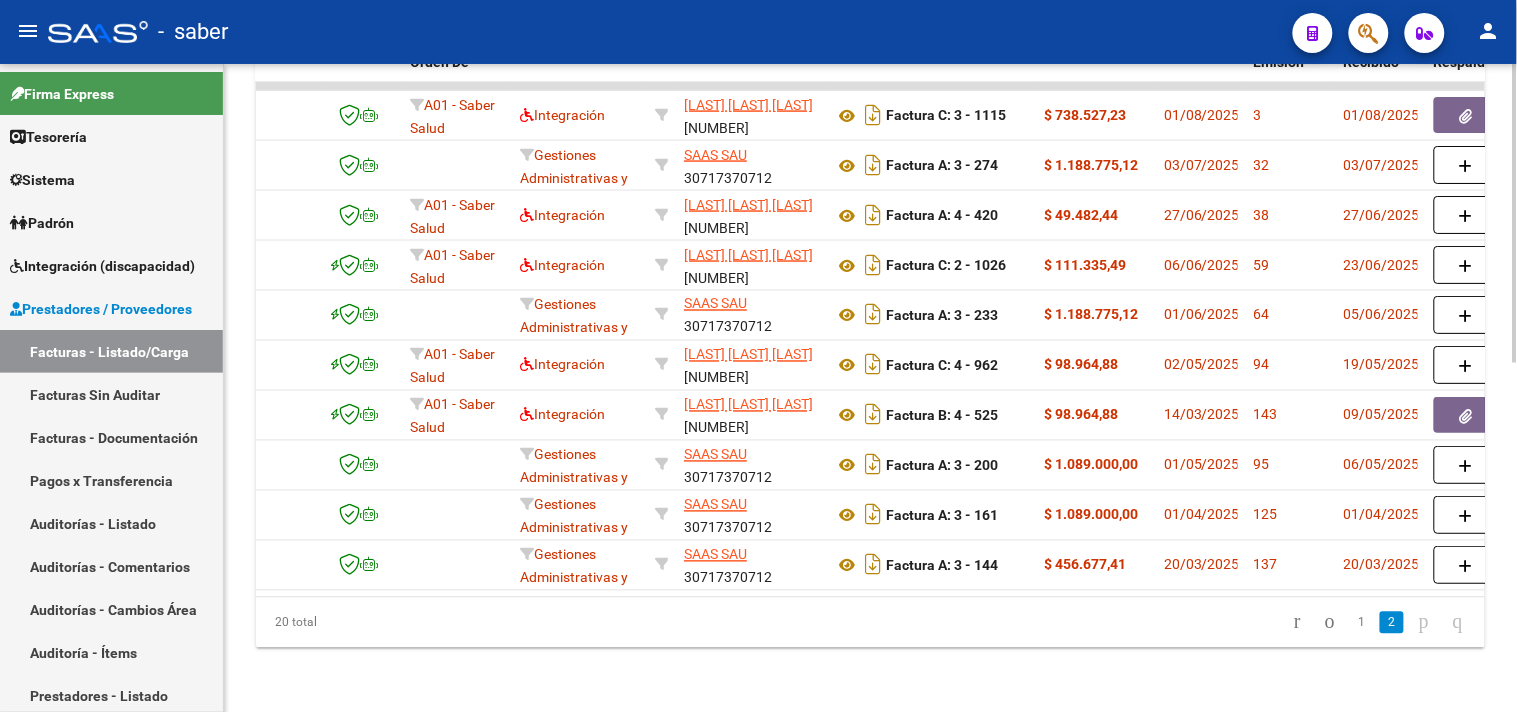 scroll, scrollTop: 0, scrollLeft: 0, axis: both 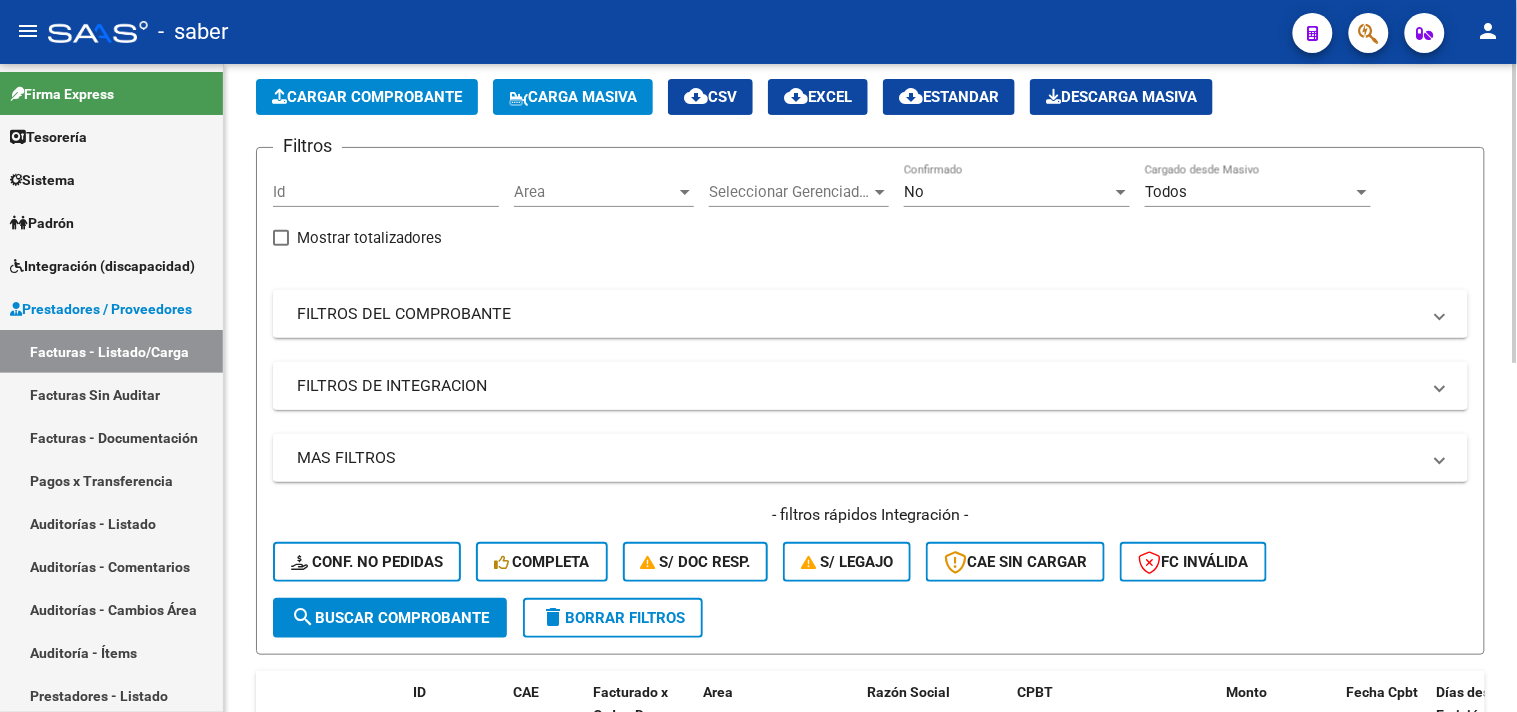click on "FILTROS DE INTEGRACION" at bounding box center [858, 386] 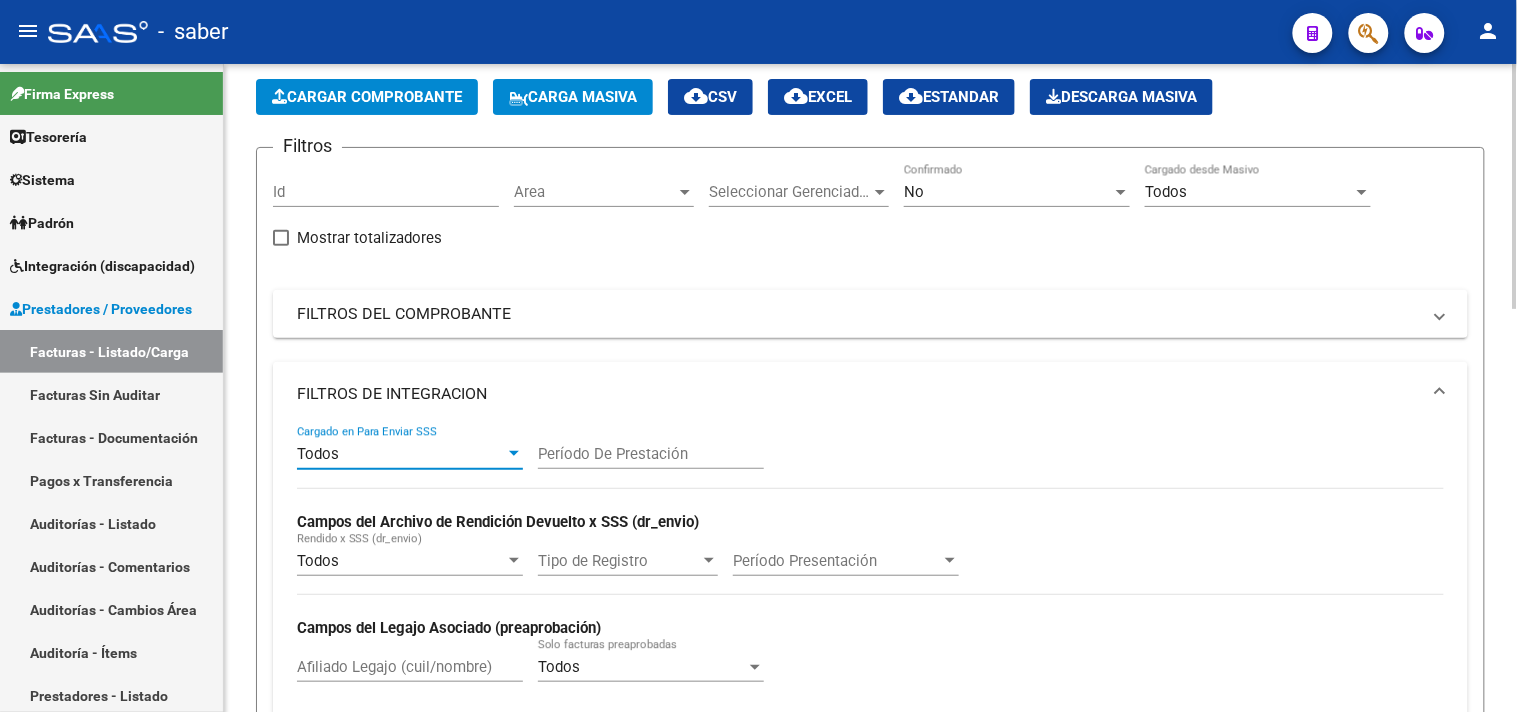 click on "Todos" at bounding box center [401, 454] 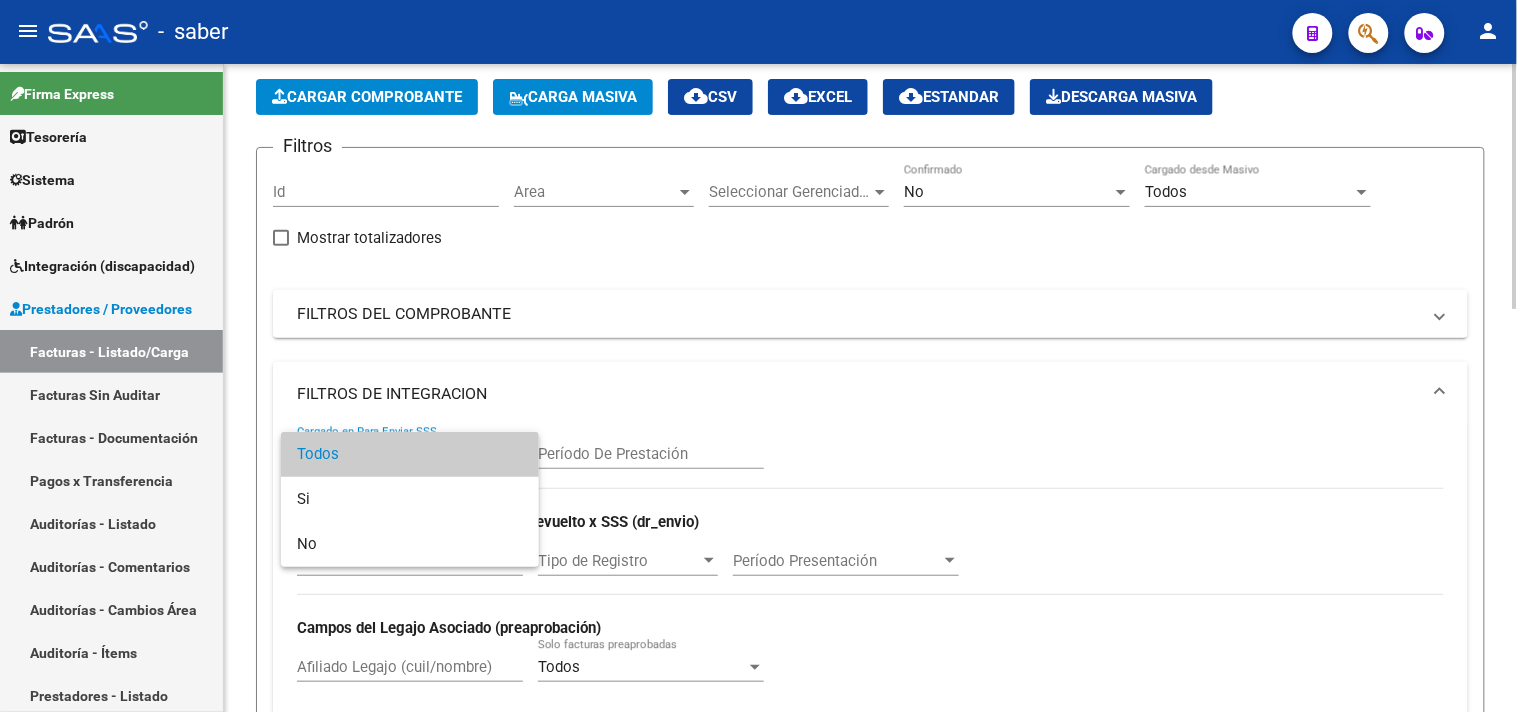drag, startPoint x: 1026, startPoint y: 375, endPoint x: 998, endPoint y: 396, distance: 35 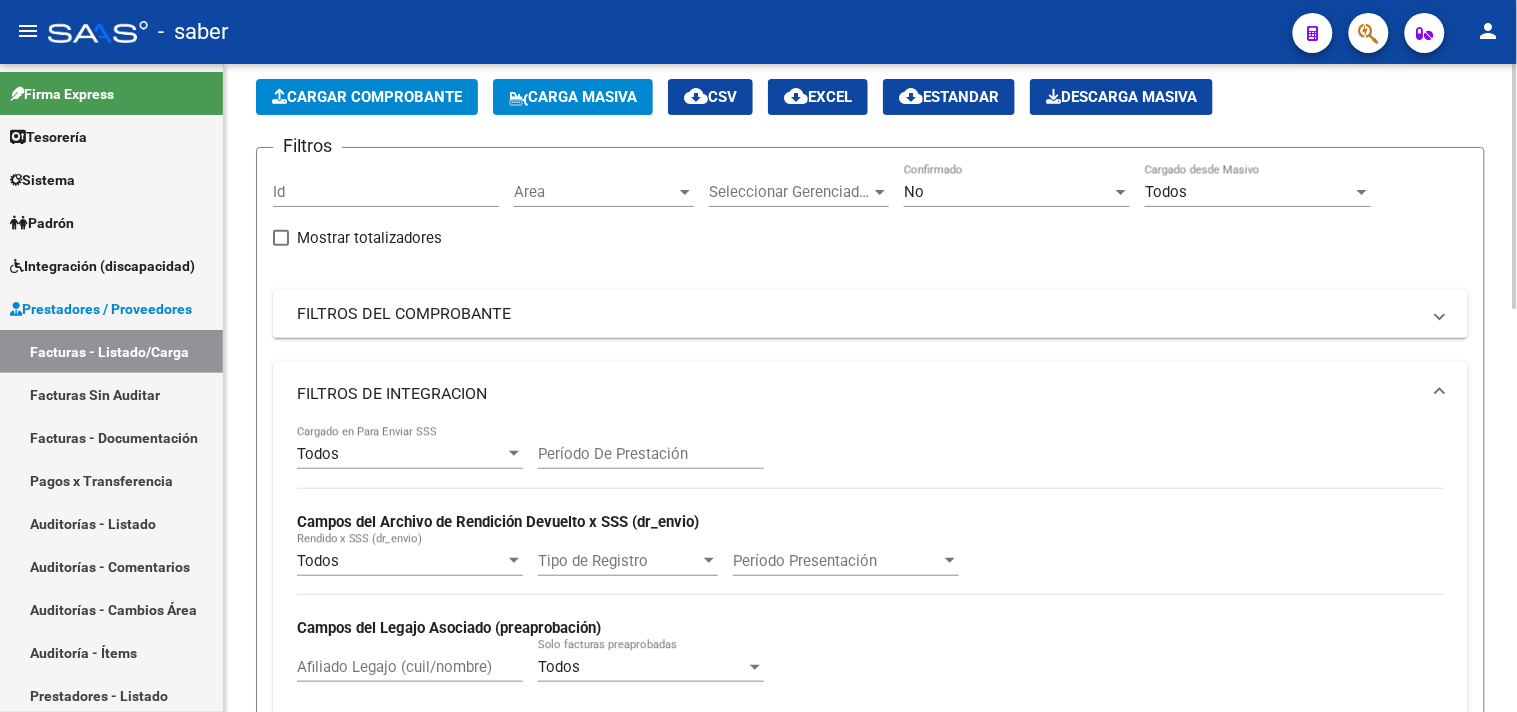 click on "Período De Prestación" at bounding box center [651, 454] 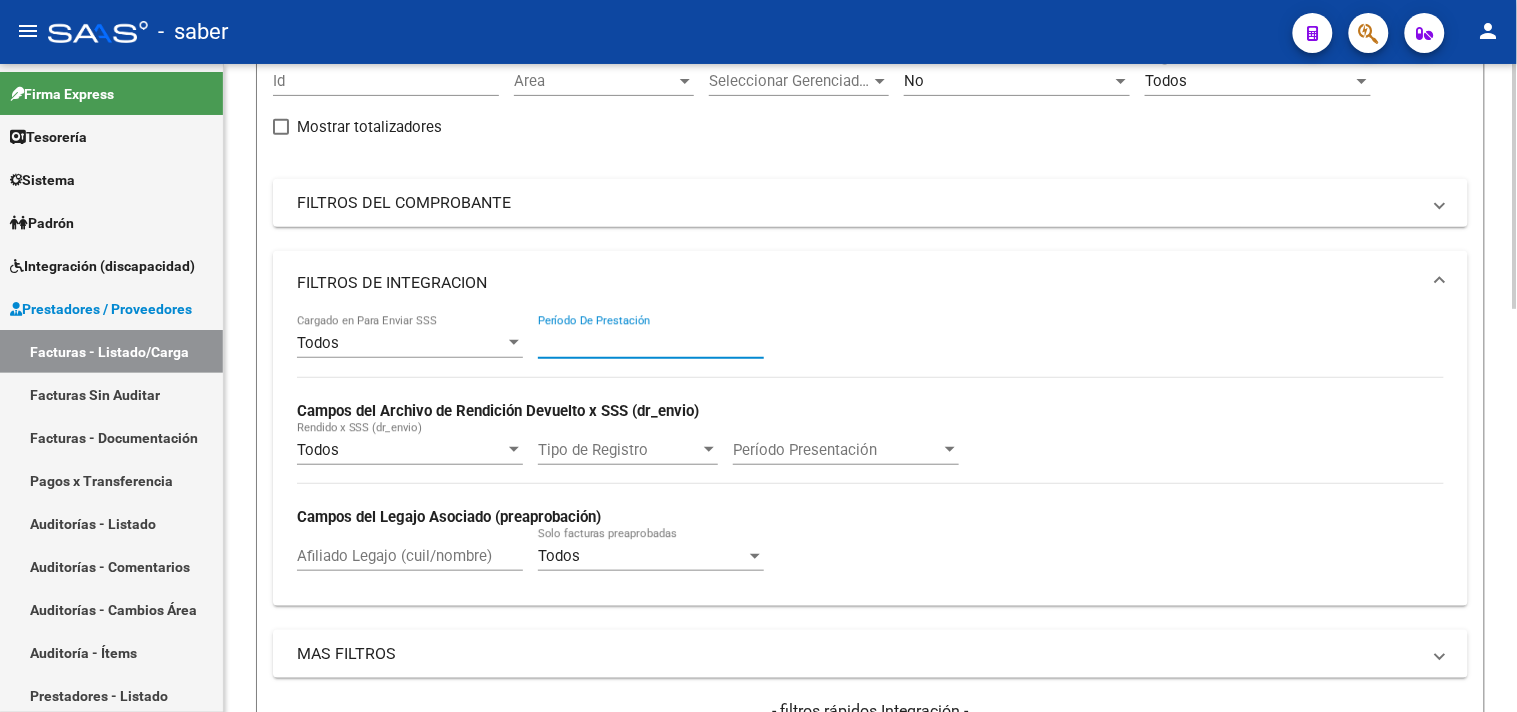 scroll, scrollTop: 90, scrollLeft: 0, axis: vertical 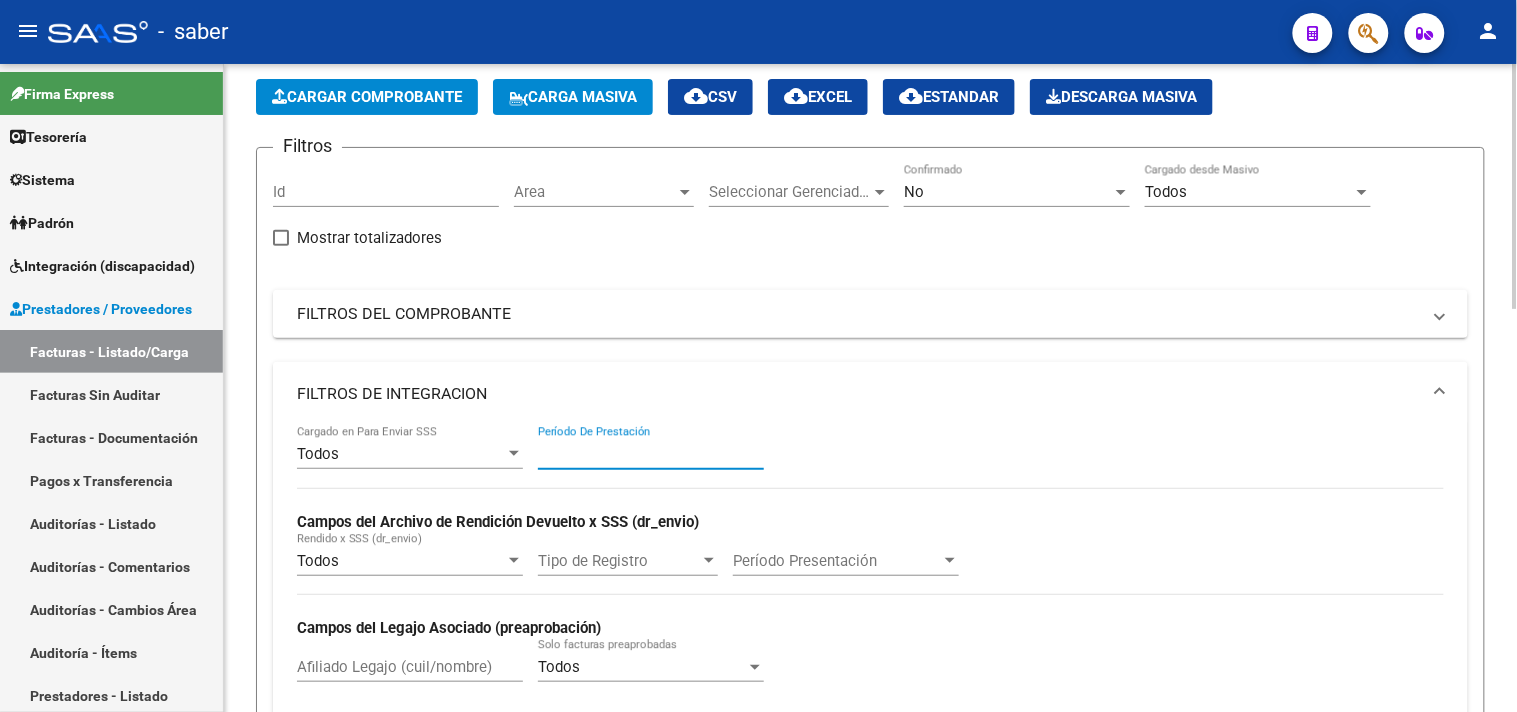 click on "FILTROS DE INTEGRACION" at bounding box center [866, 394] 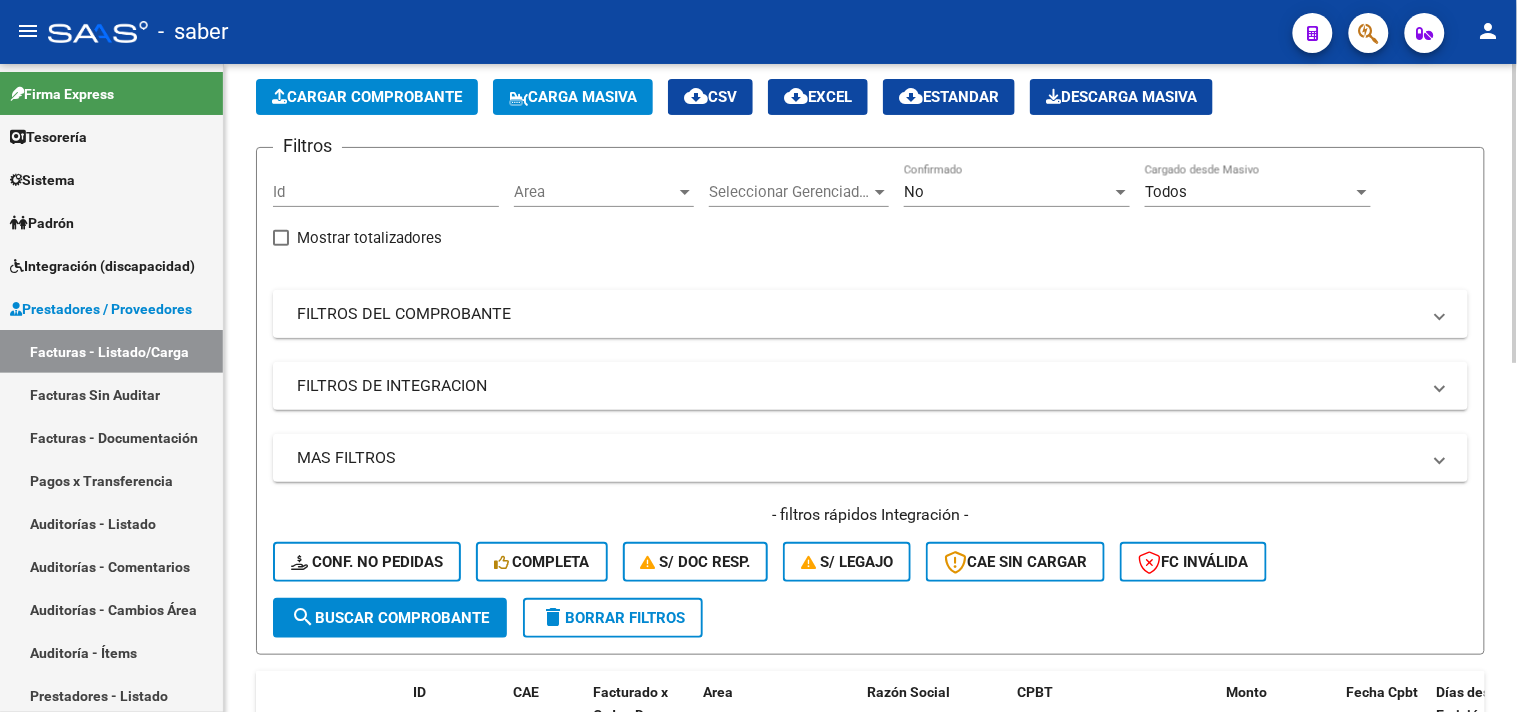 click at bounding box center (1440, 314) 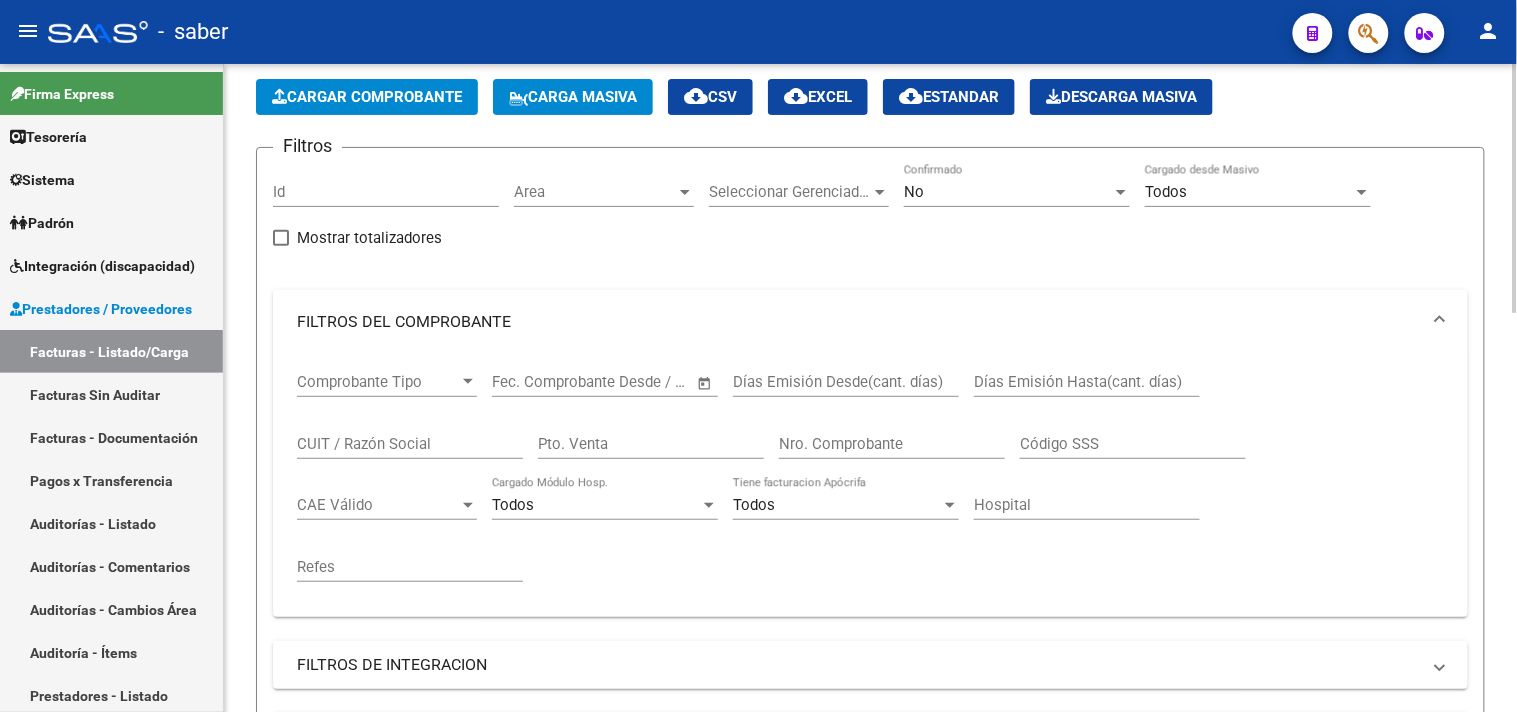 scroll, scrollTop: 201, scrollLeft: 0, axis: vertical 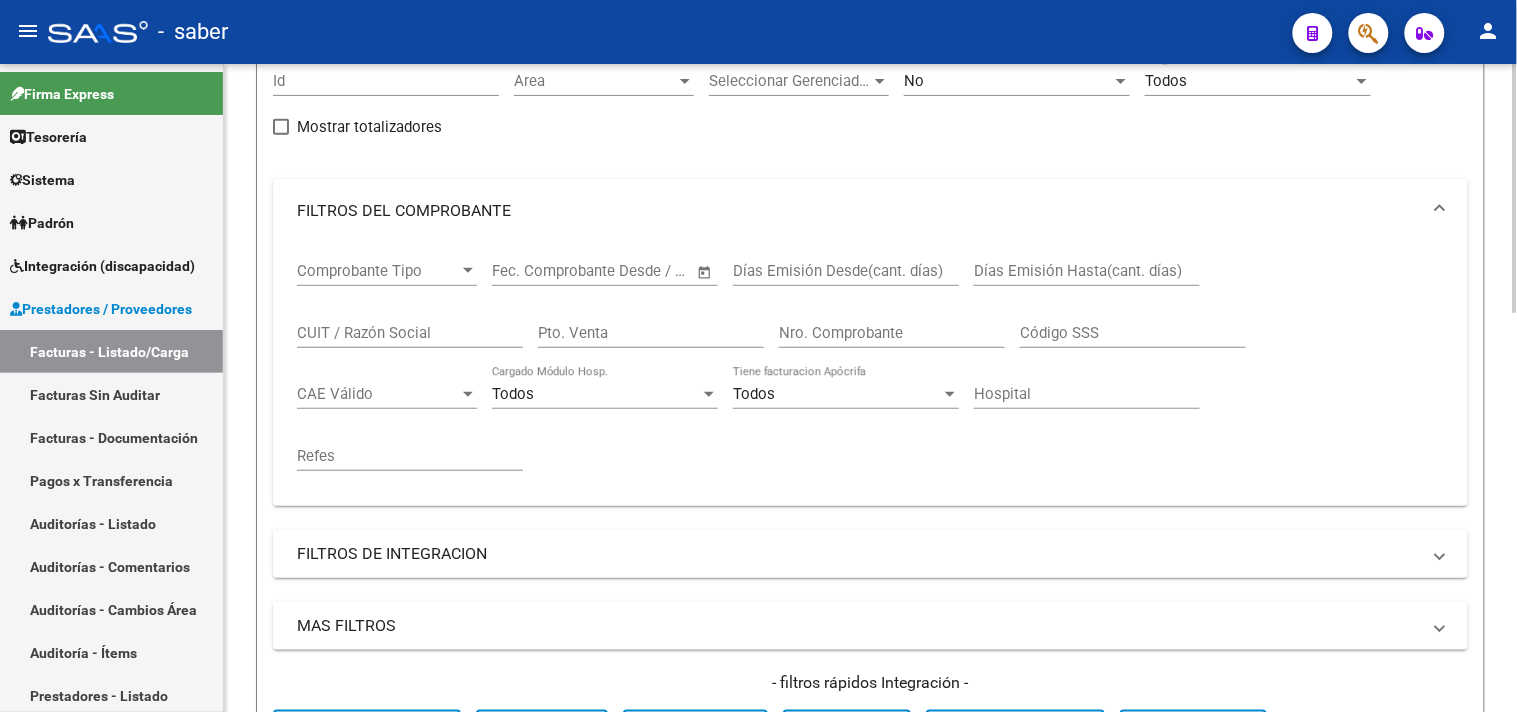 click on "FILTROS DEL COMPROBANTE" at bounding box center (858, 211) 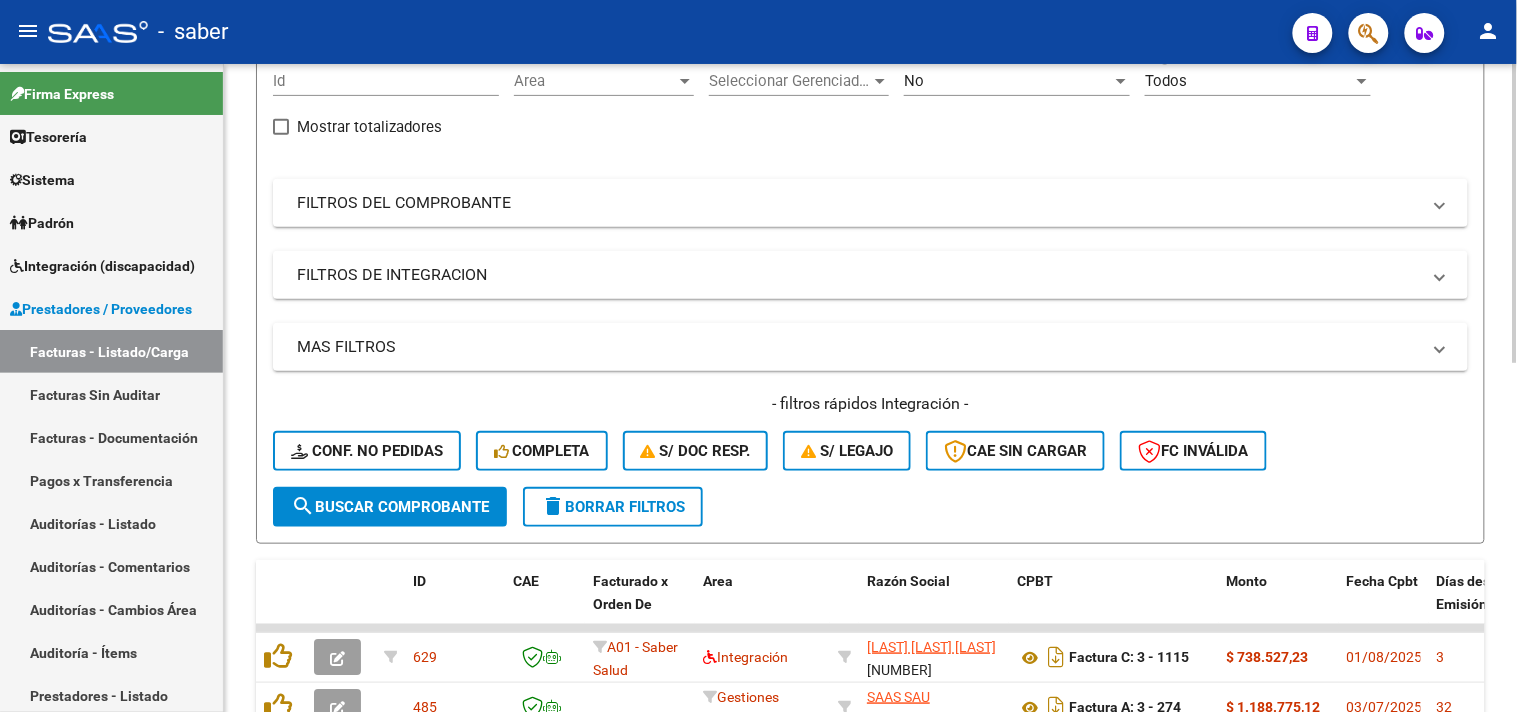 click on "Filtros Id Area Area Seleccionar Gerenciador Seleccionar Gerenciador No Confirmado Todos Cargado desde Masivo   Mostrar totalizadores   FILTROS DEL COMPROBANTE  Comprobante Tipo Comprobante Tipo Start date – End date Fec. Comprobante Desde / Hasta Días Emisión Desde(cant. días) Días Emisión Hasta(cant. días) CUIT / Razón Social Pto. Venta Nro. Comprobante Código SSS CAE Válido CAE Válido Todos Cargado Módulo Hosp. Todos Tiene facturacion Apócrifa Hospital Refes  FILTROS DE INTEGRACION  Todos Cargado en Para Enviar SSS Período De Prestación Campos del Archivo de Rendición Devuelto x SSS (dr_envio) Todos Rendido x SSS (dr_envio) Tipo de Registro Tipo de Registro Período Presentación Período Presentación Campos del Legajo Asociado (preaprobación) Afiliado Legajo (cuil/nombre) Todos Solo facturas preaprobadas  MAS FILTROS  Todos Con Doc. Respaldatoria Todos Con Trazabilidad Todos Asociado a Expediente Sur Auditoría Auditoría Auditoría Id Start date – End date Start date – End date Op" 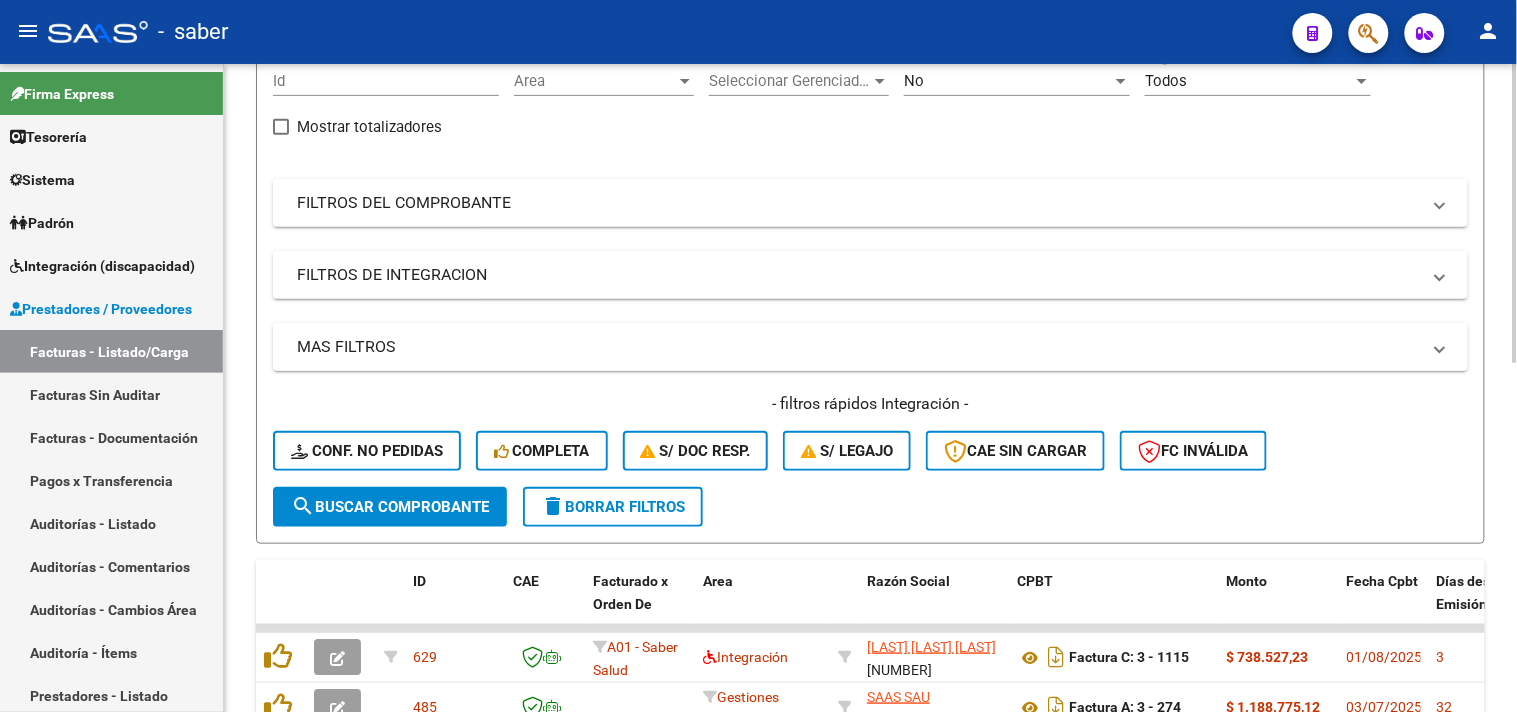click on "MAS FILTROS" at bounding box center (870, 347) 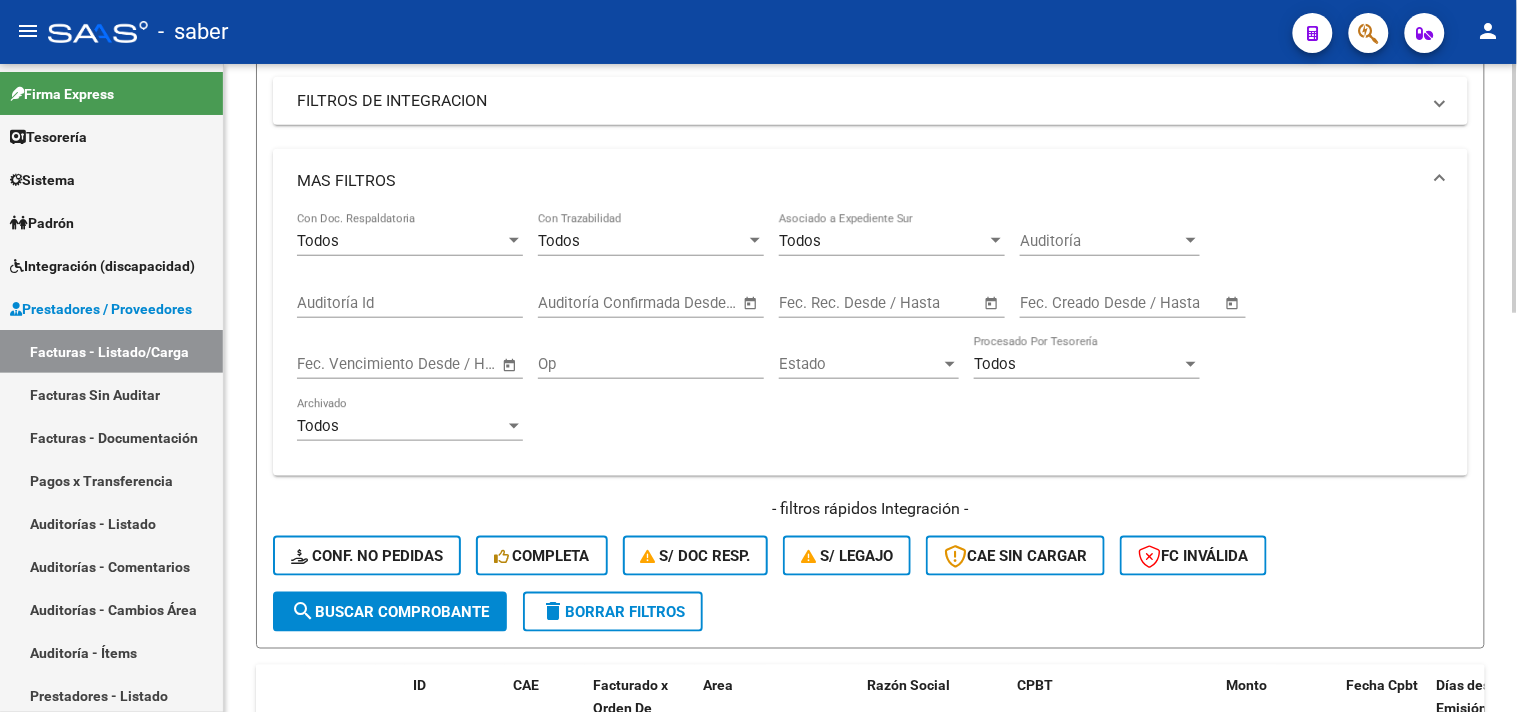 scroll, scrollTop: 423, scrollLeft: 0, axis: vertical 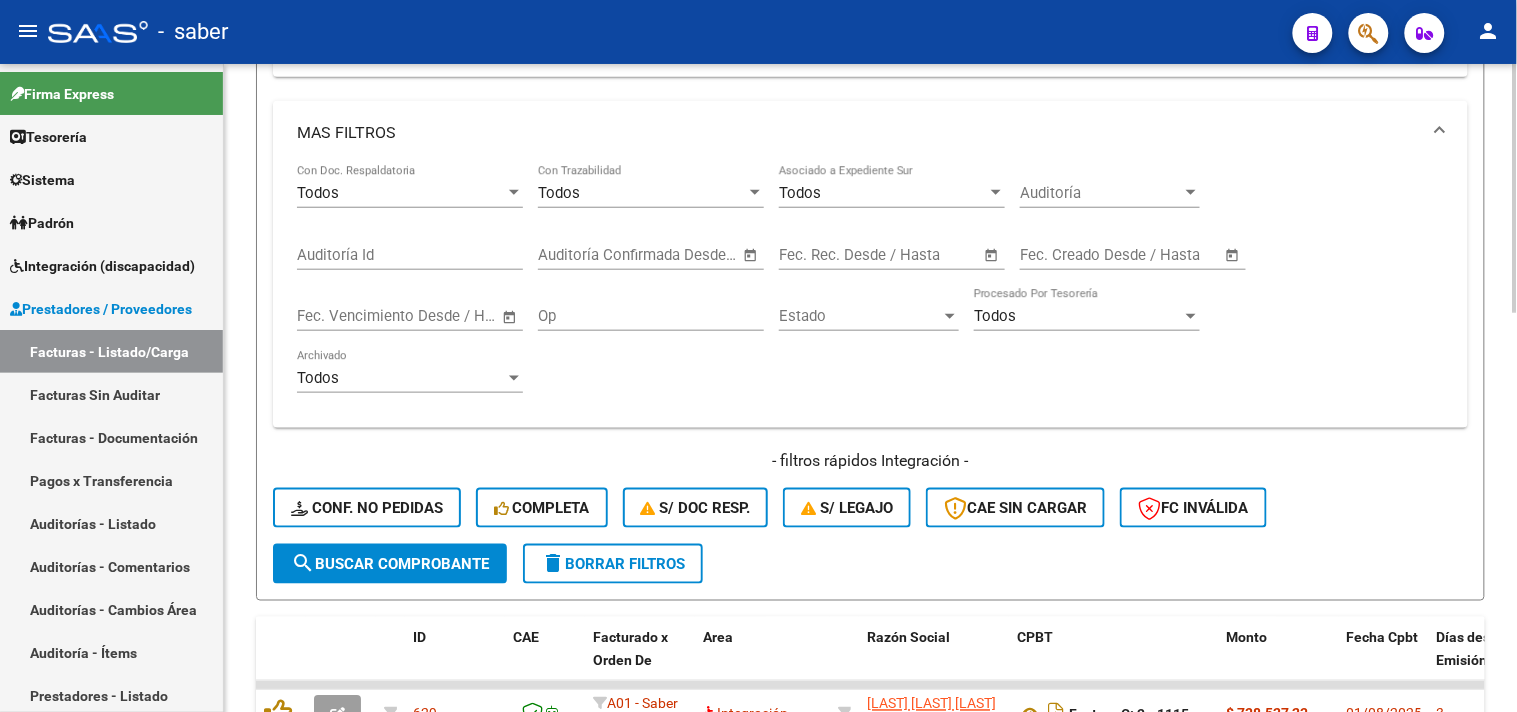 click on "Todos" at bounding box center [401, 193] 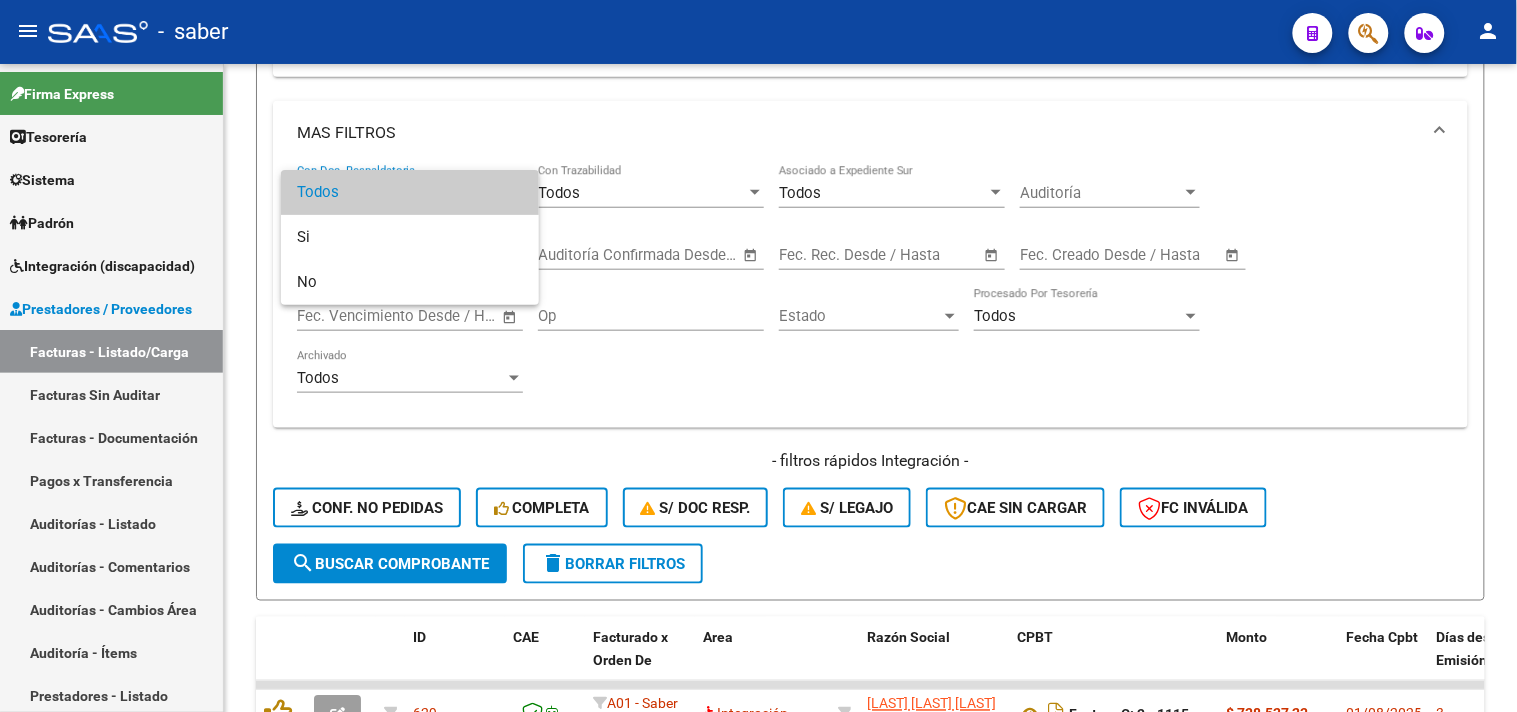 click on "Todos" at bounding box center [410, 192] 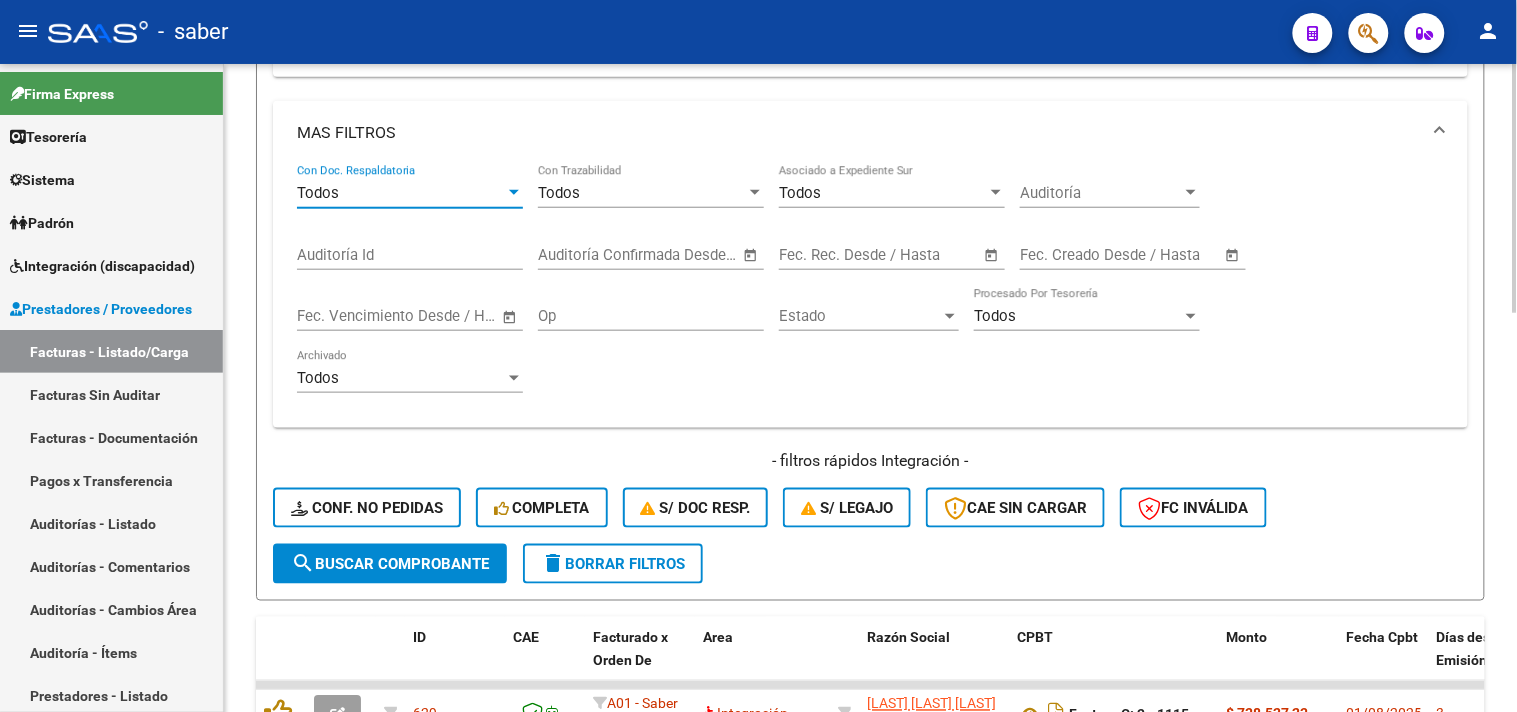 click on "Todos" at bounding box center (401, 193) 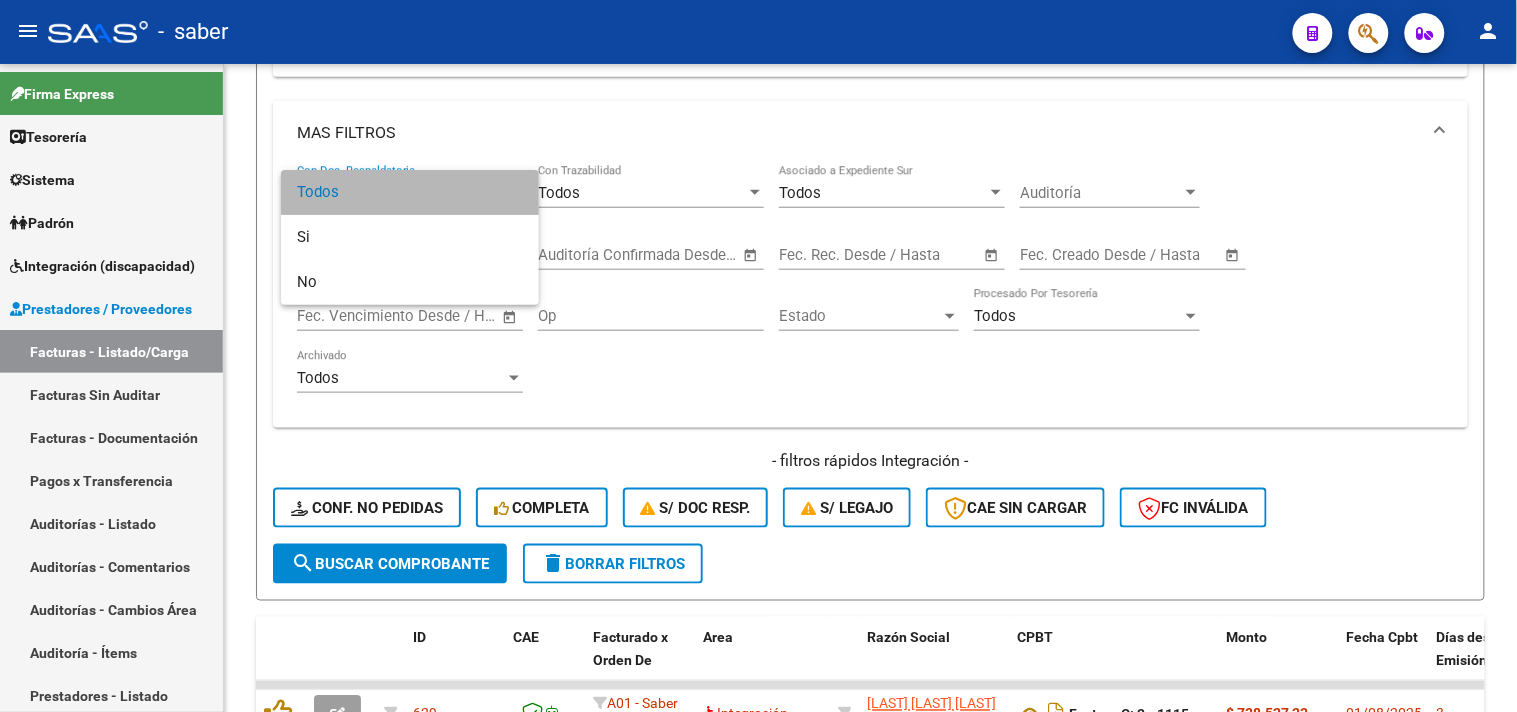 click on "Todos" at bounding box center [410, 192] 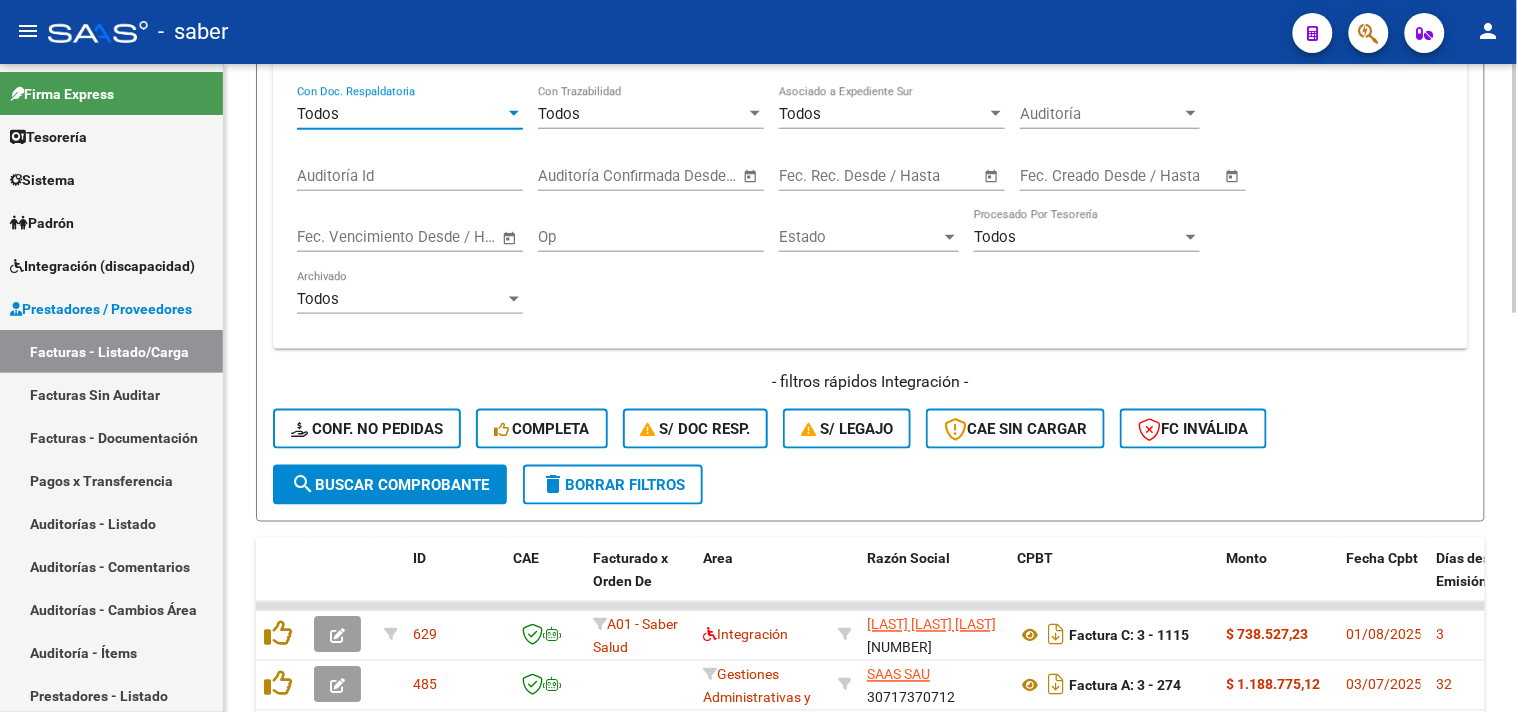 scroll, scrollTop: 534, scrollLeft: 0, axis: vertical 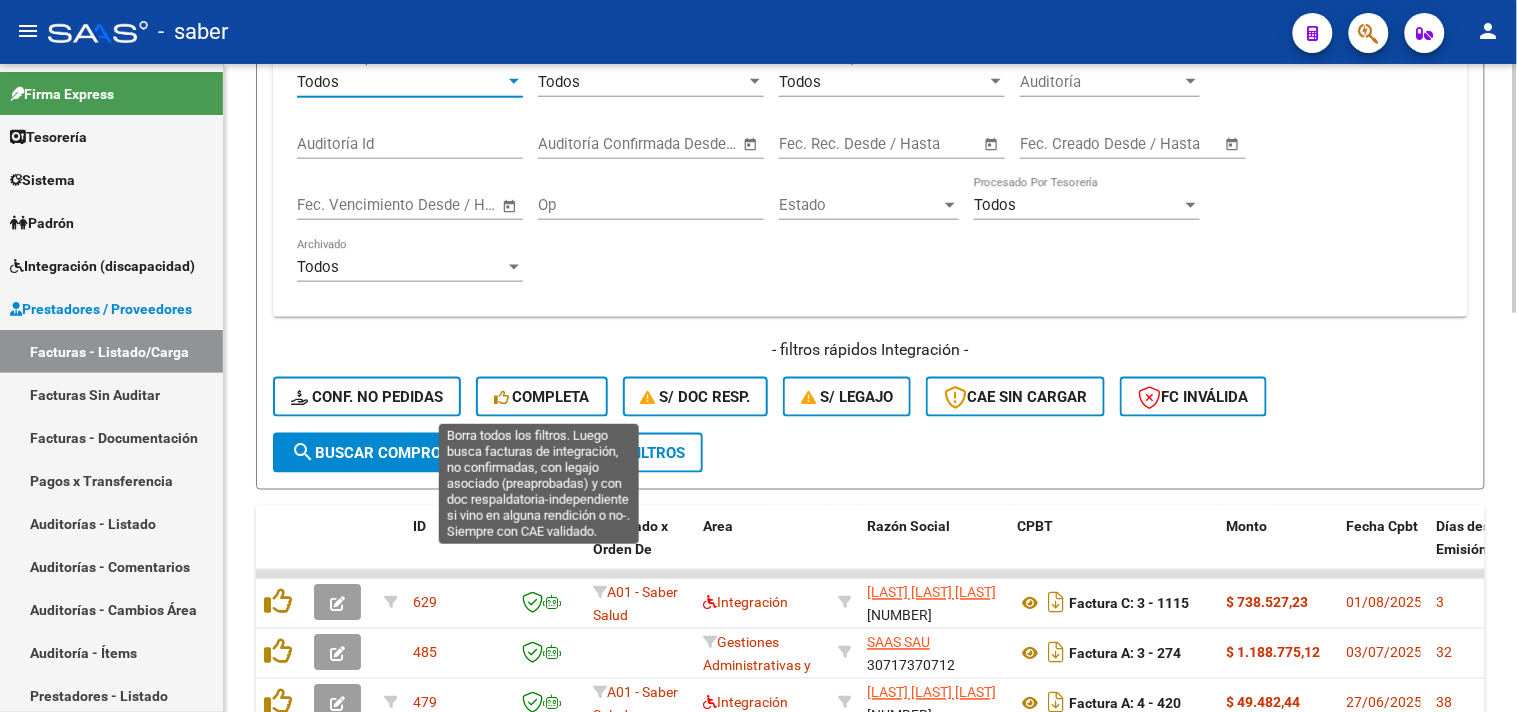 drag, startPoint x: 517, startPoint y: 386, endPoint x: 650, endPoint y: 400, distance: 133.73482 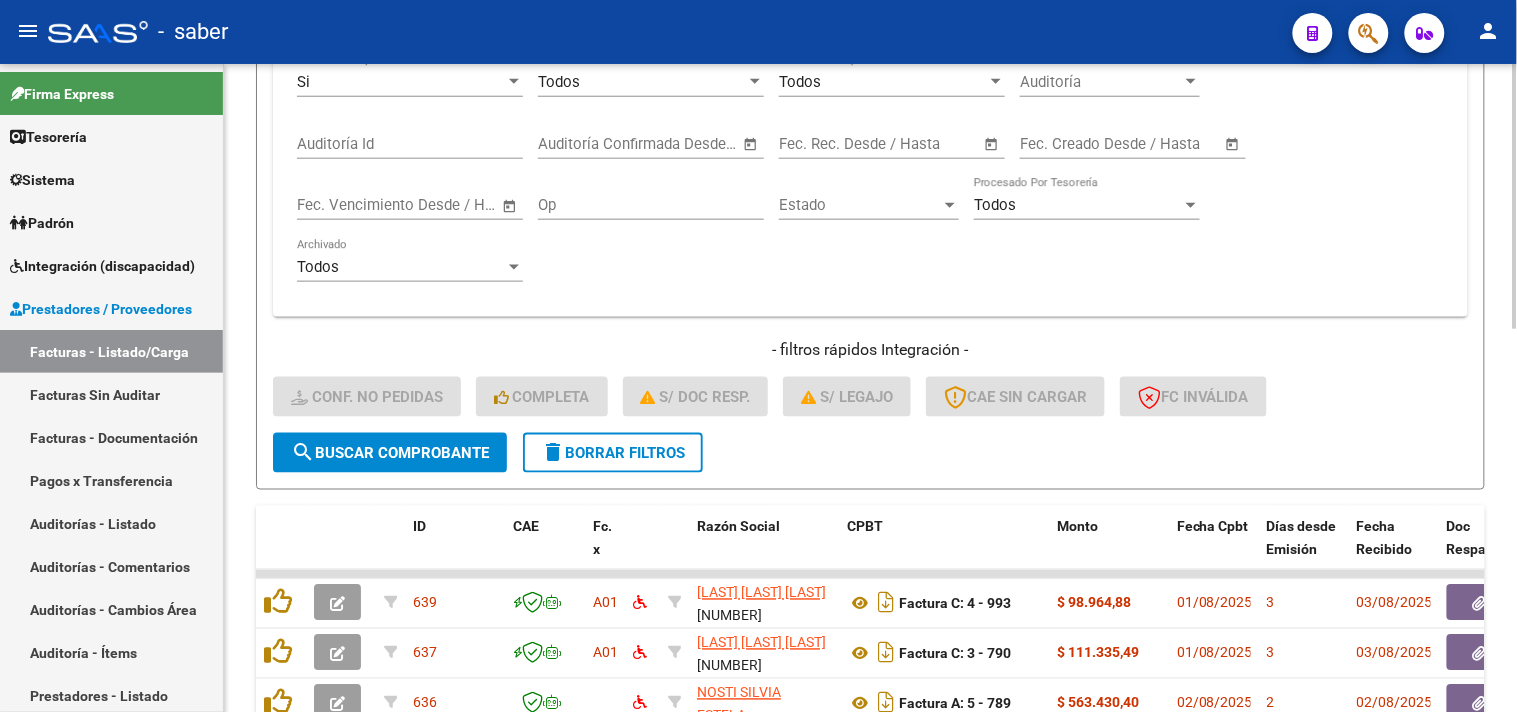 click on "delete  Borrar Filtros" 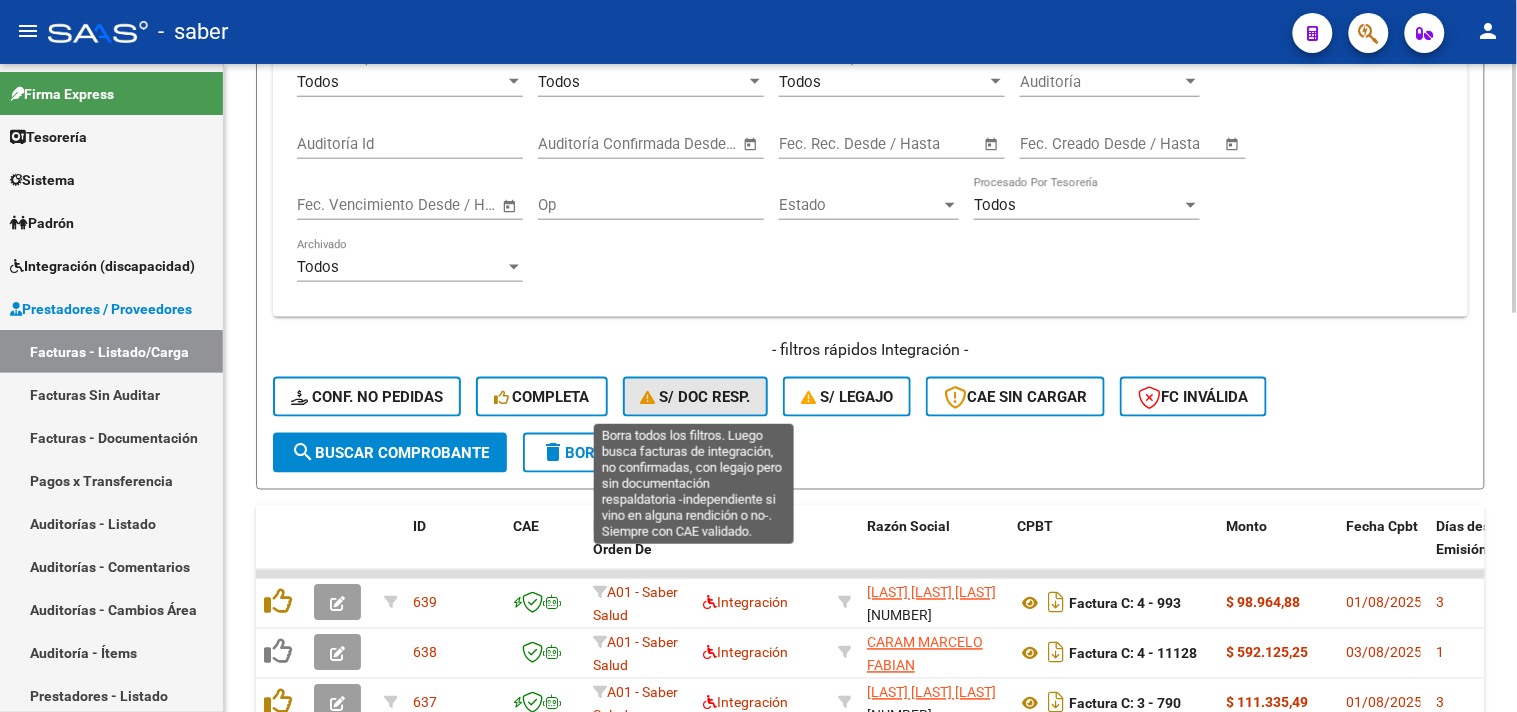 click on "S/ Doc Resp." 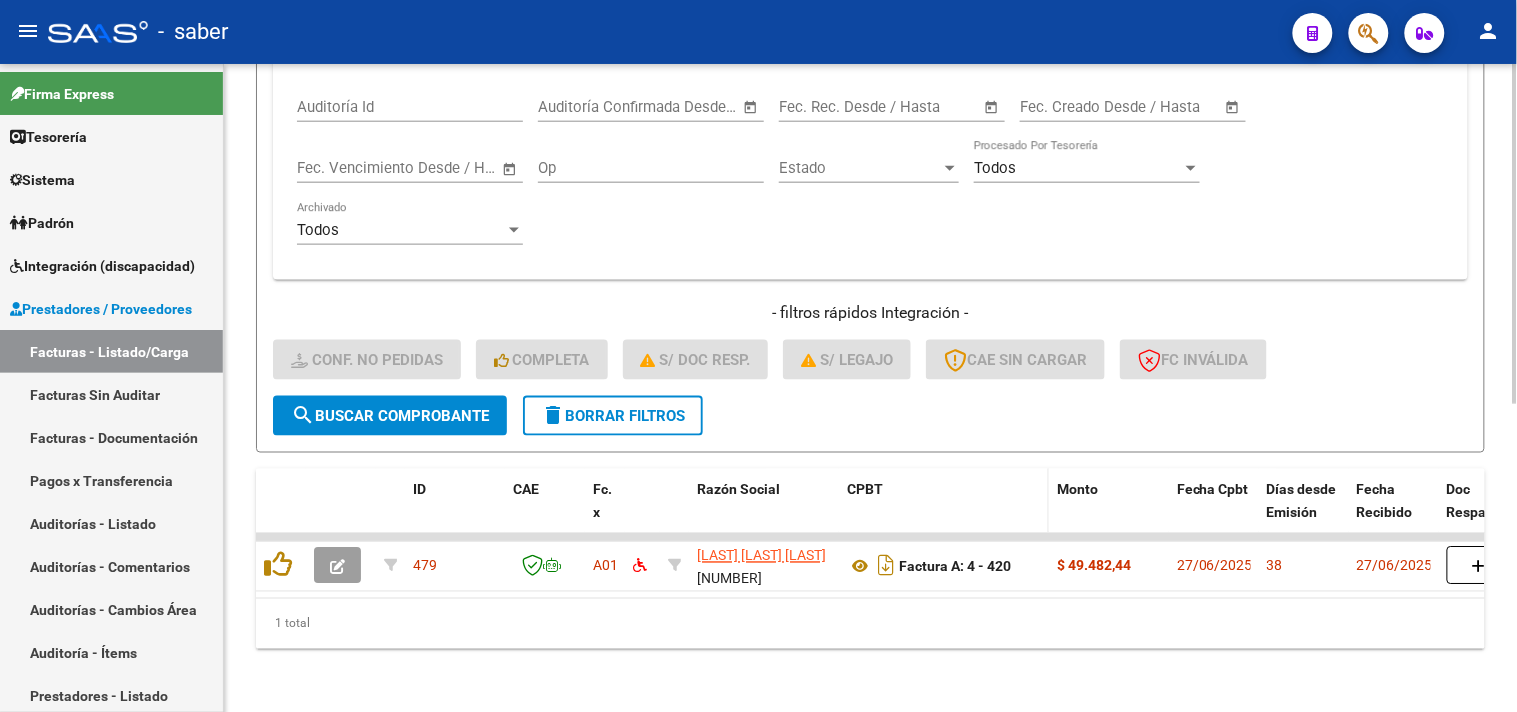 scroll, scrollTop: 586, scrollLeft: 0, axis: vertical 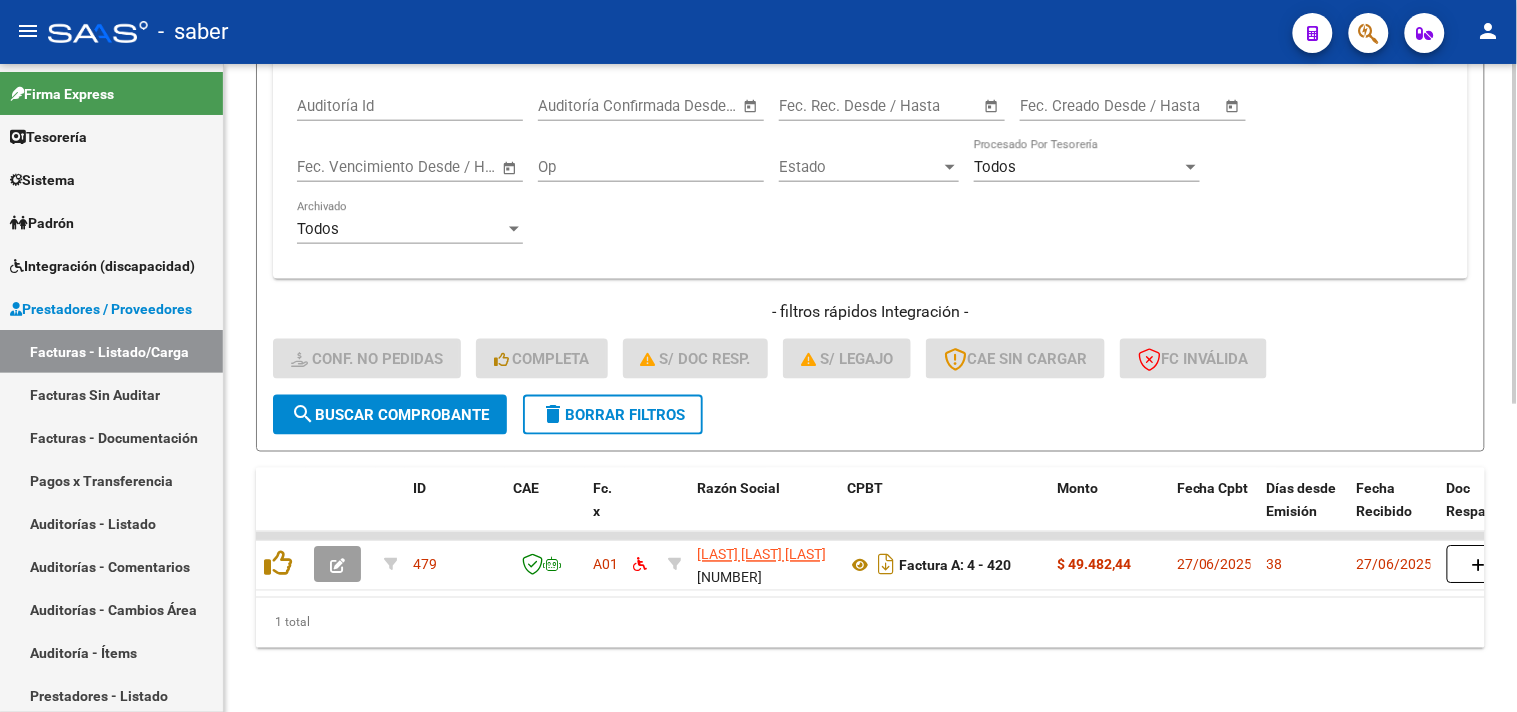 click on "delete  Borrar Filtros" 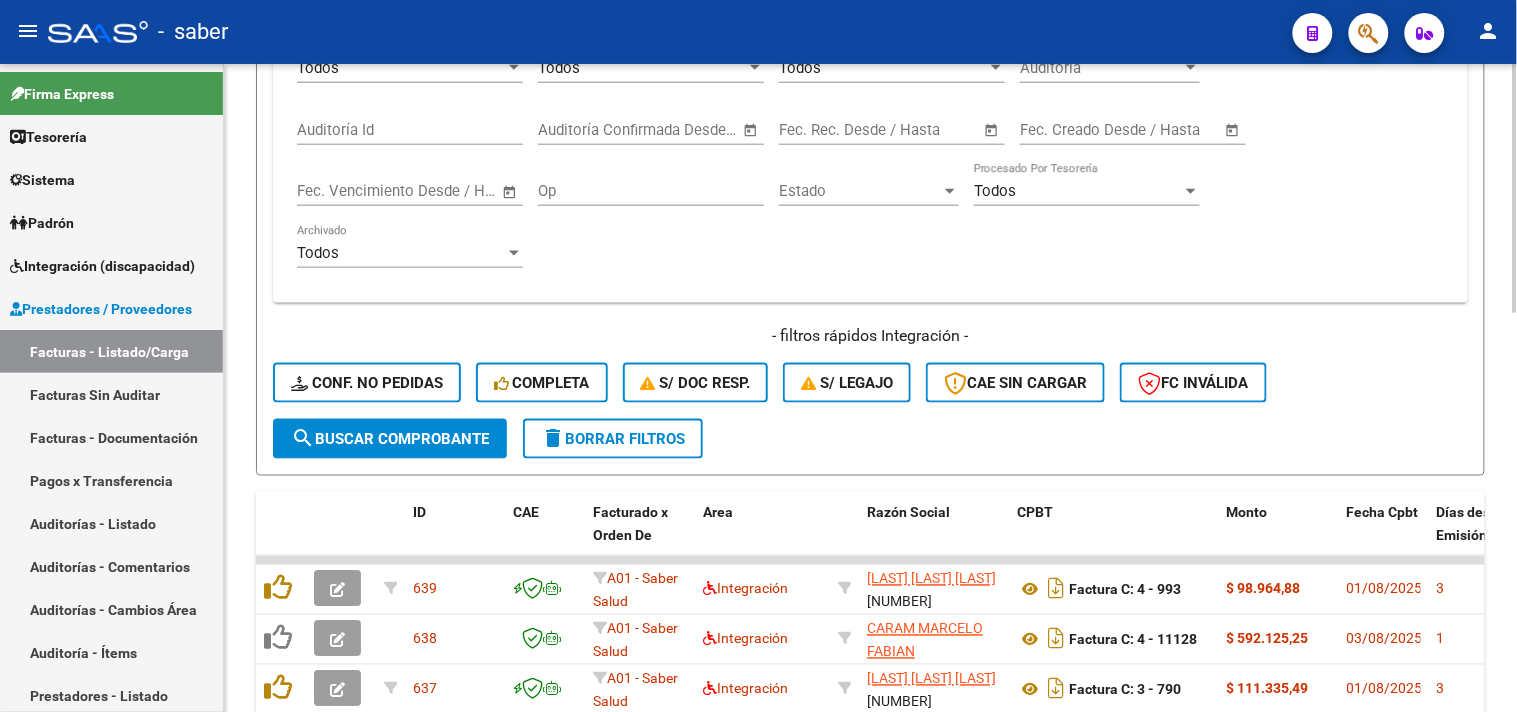 scroll, scrollTop: 586, scrollLeft: 0, axis: vertical 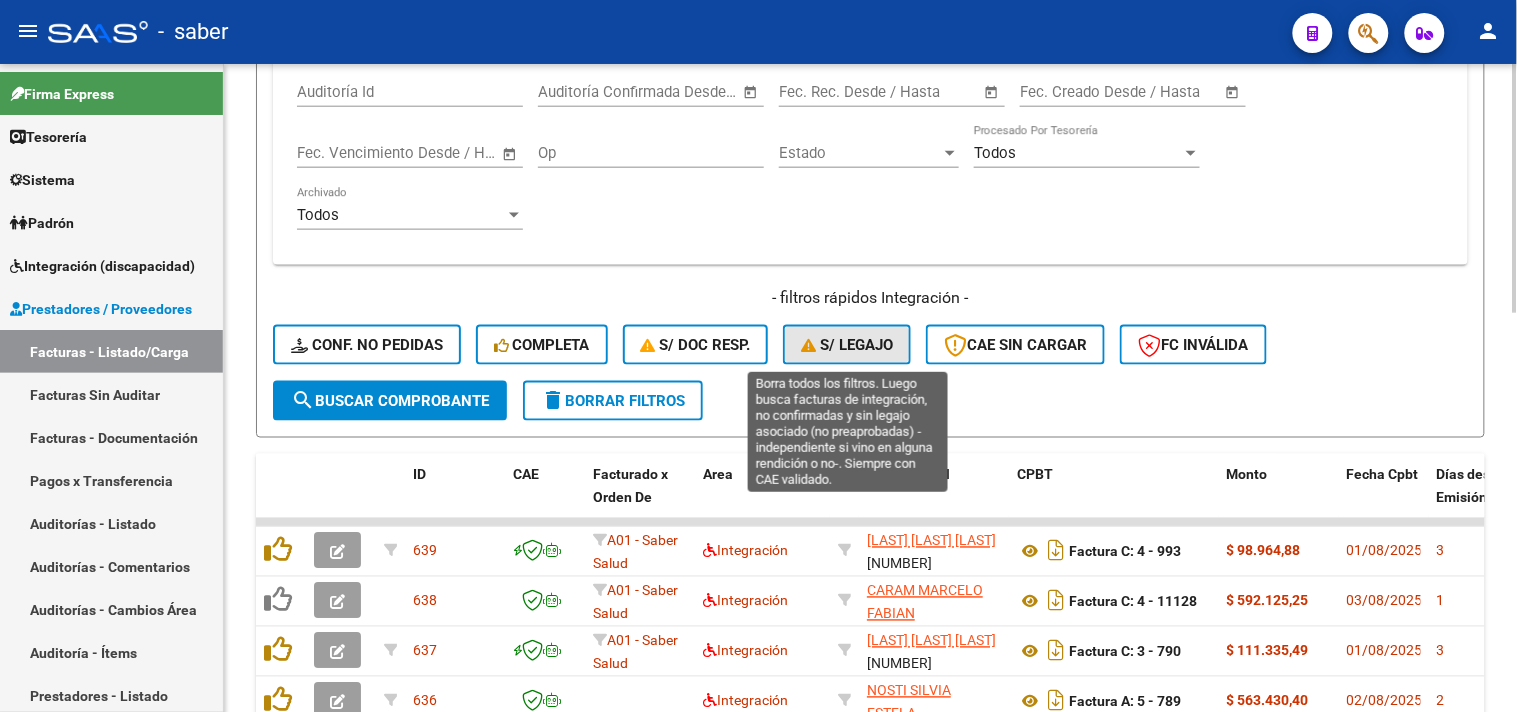 click on "S/ legajo" 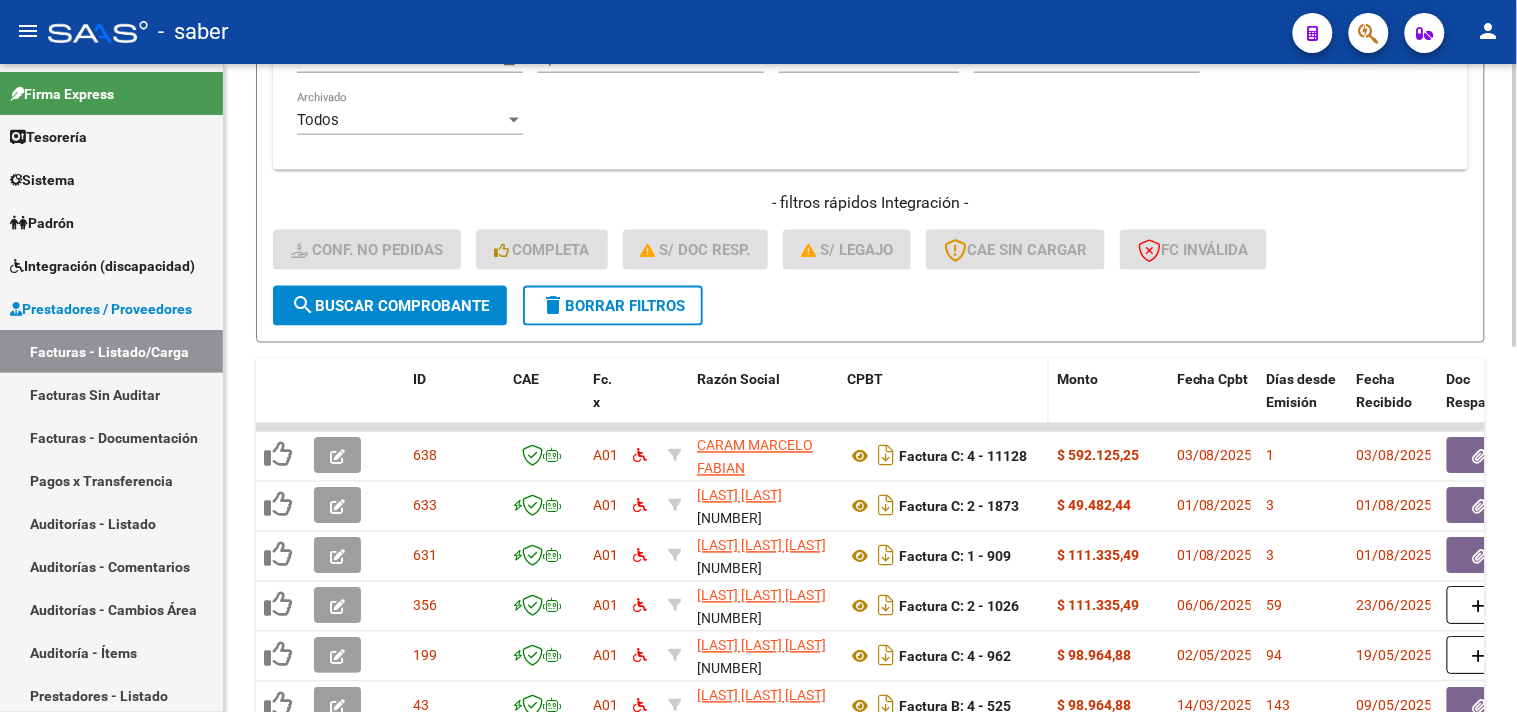 scroll, scrollTop: 836, scrollLeft: 0, axis: vertical 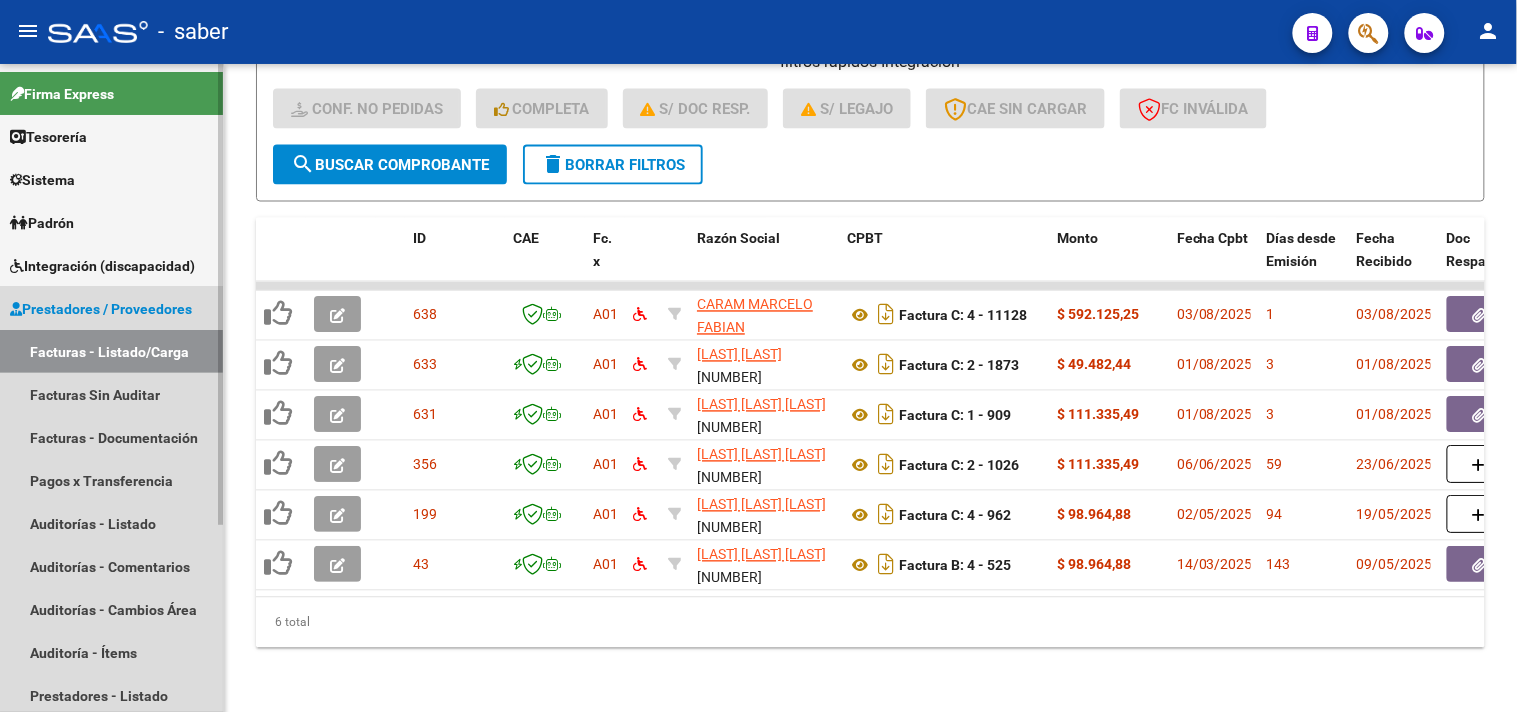 click on "Prestadores / Proveedores" at bounding box center (111, 308) 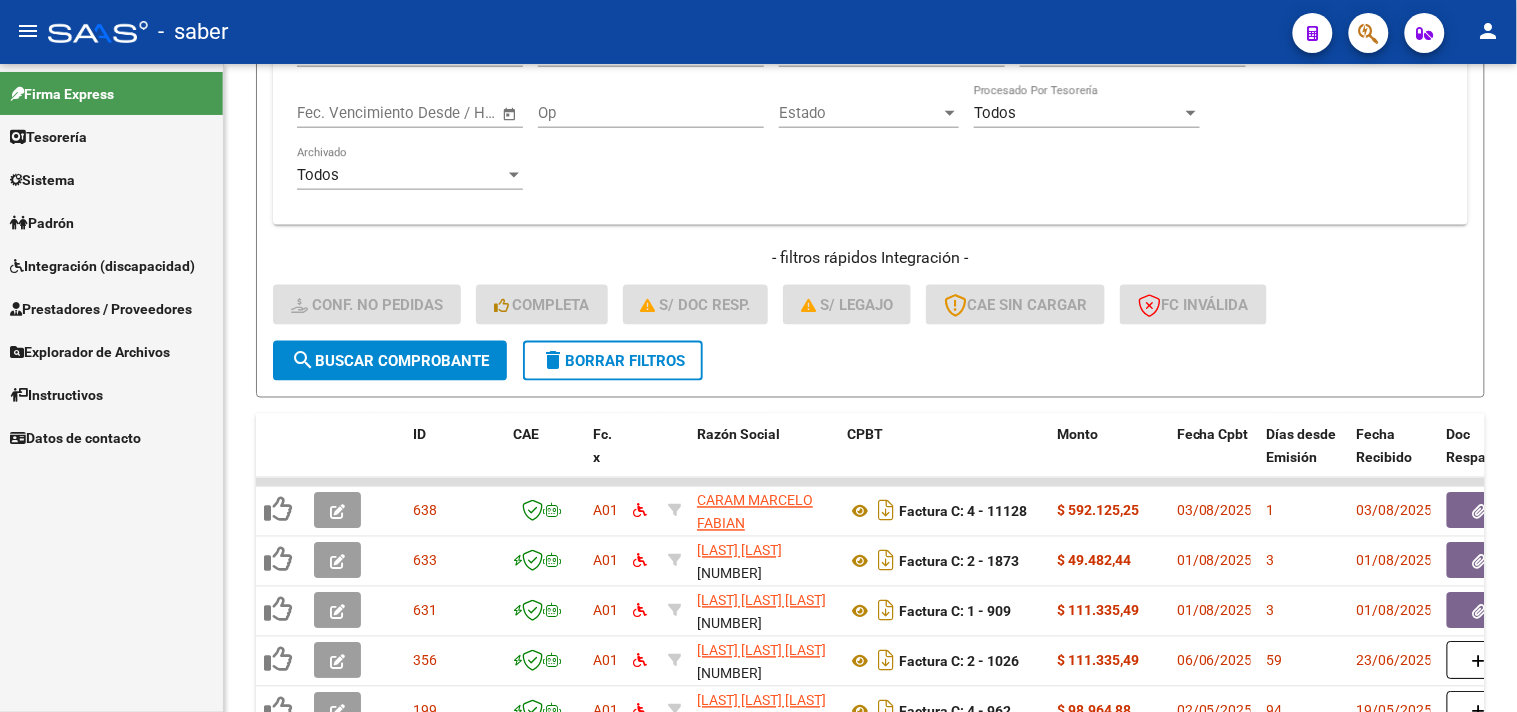 scroll, scrollTop: 614, scrollLeft: 0, axis: vertical 